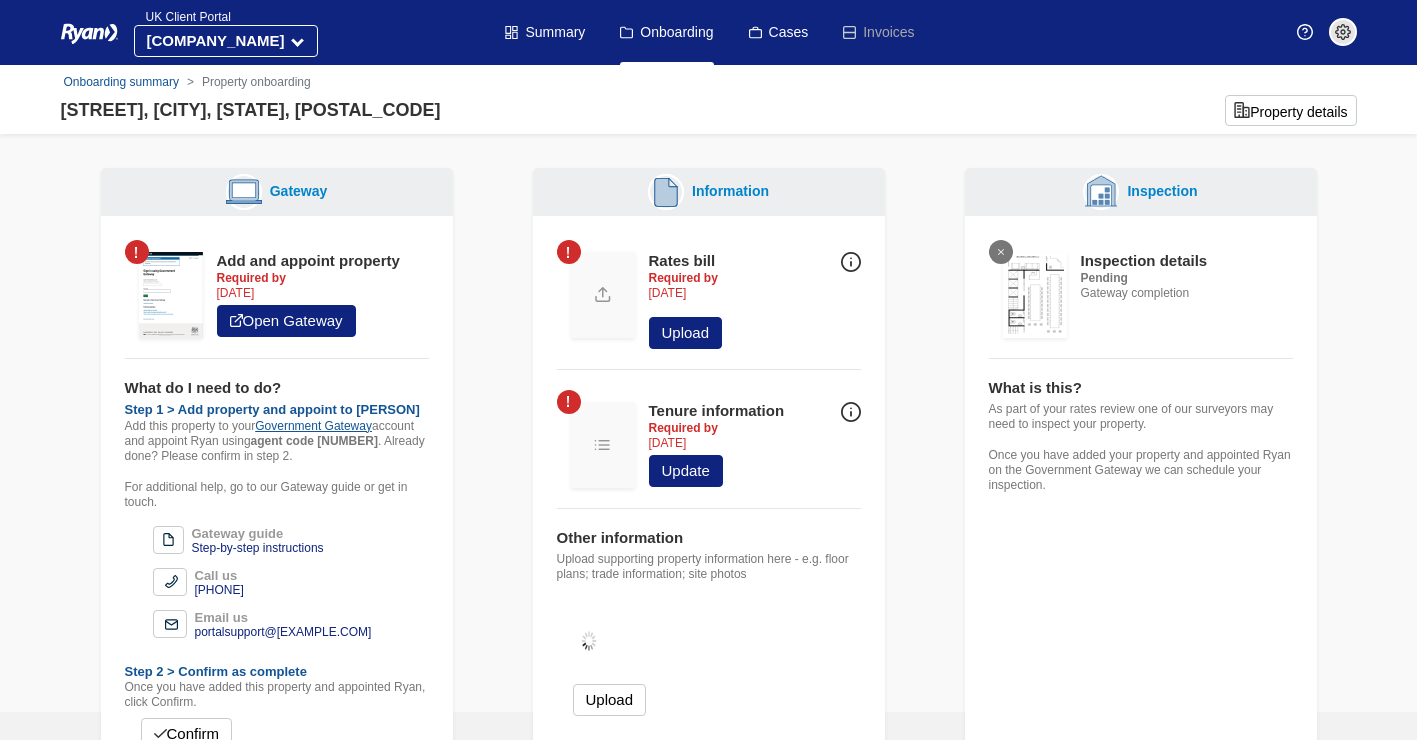scroll, scrollTop: 0, scrollLeft: 0, axis: both 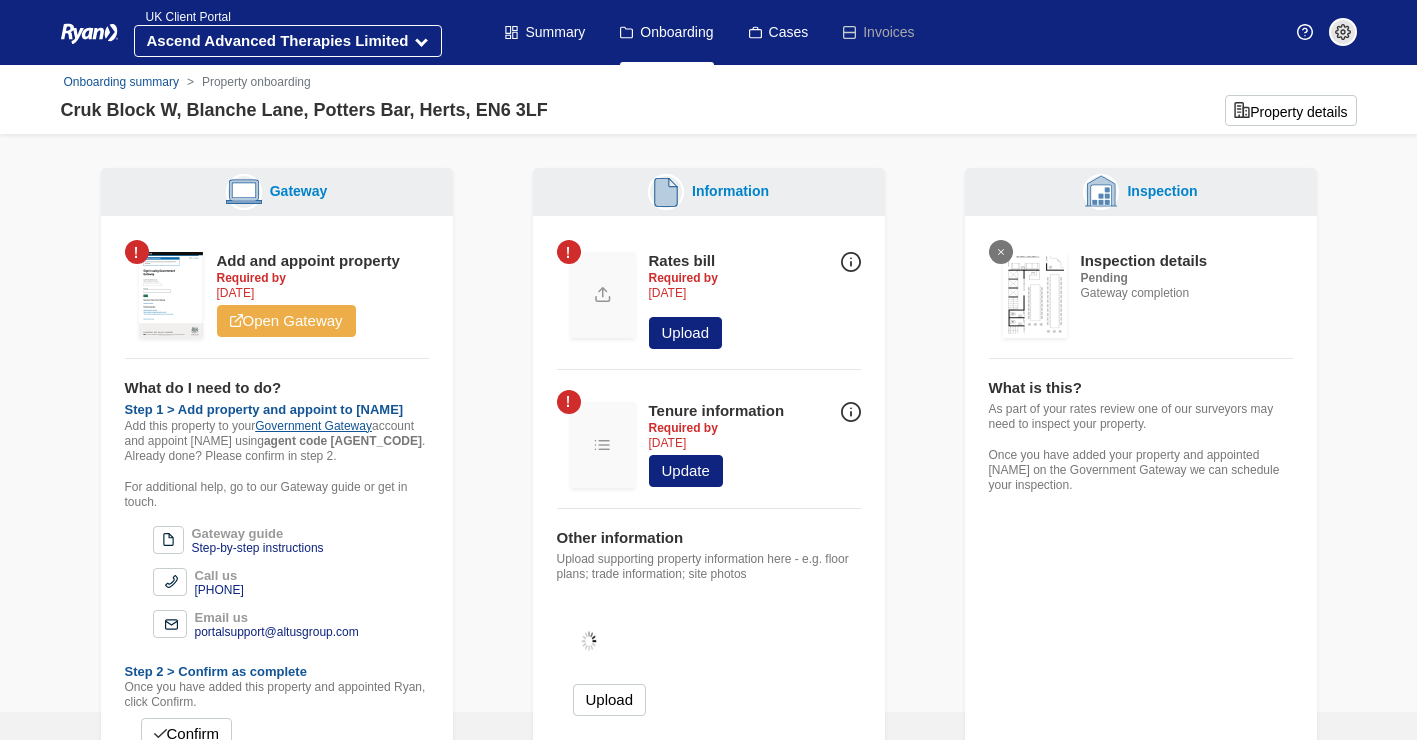click on "Open Gateway" at bounding box center [286, 321] 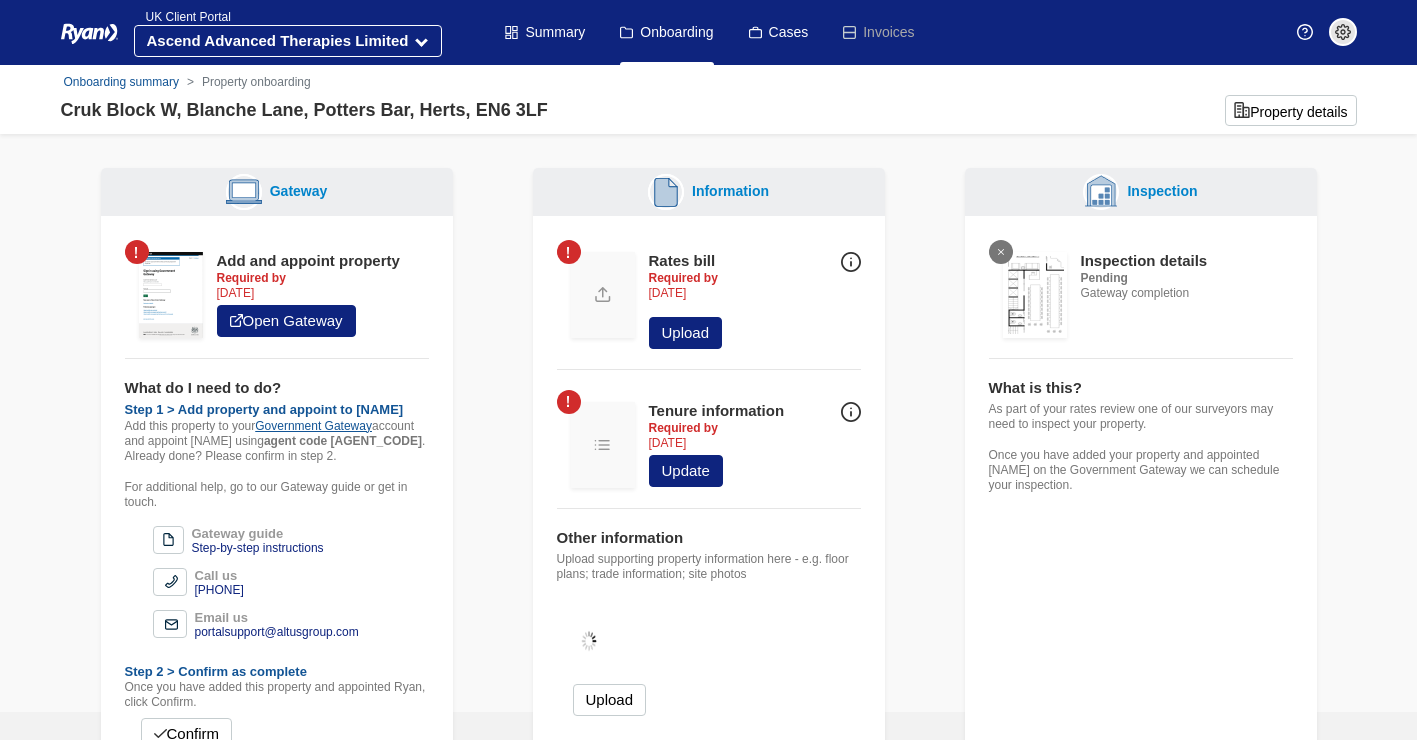 scroll, scrollTop: 100, scrollLeft: 0, axis: vertical 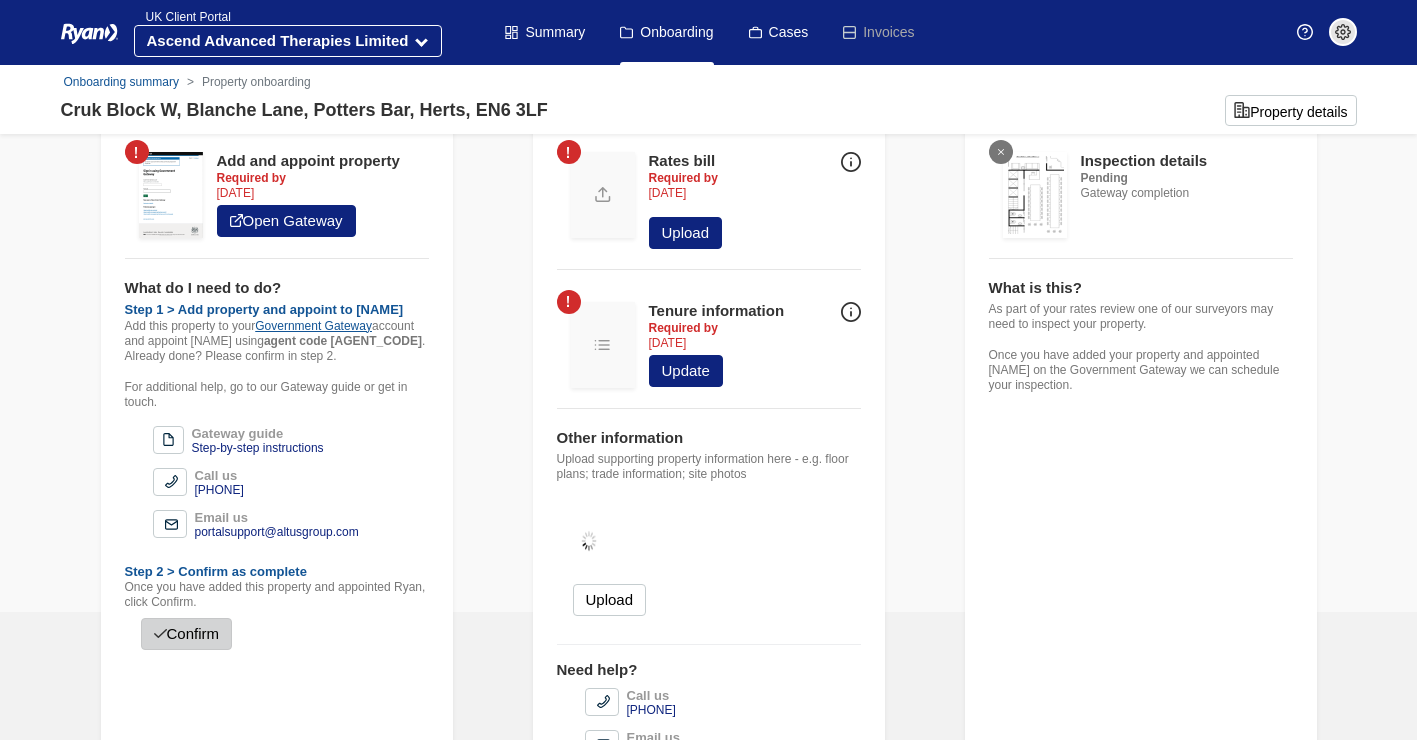 click on "Confirm" at bounding box center (187, 634) 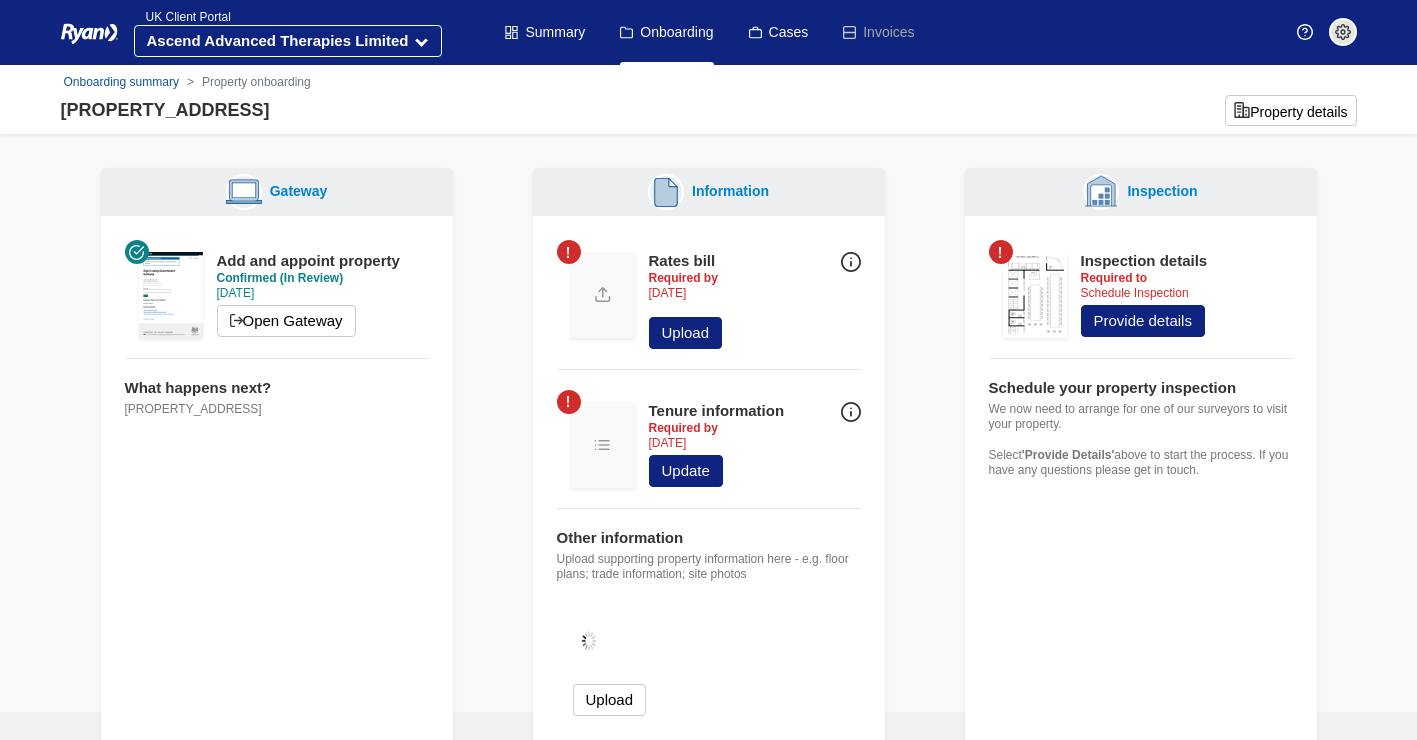scroll, scrollTop: 100, scrollLeft: 0, axis: vertical 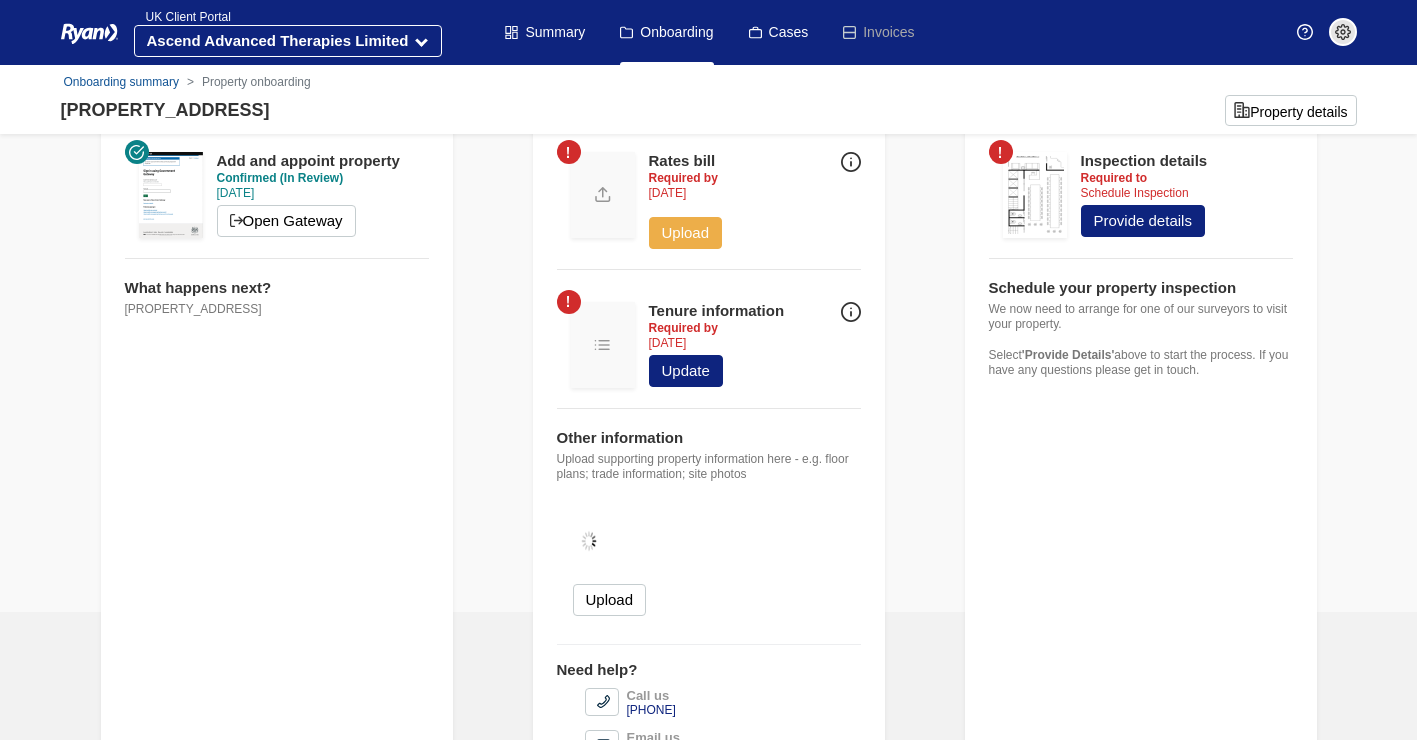 click on "Upload" at bounding box center [686, 233] 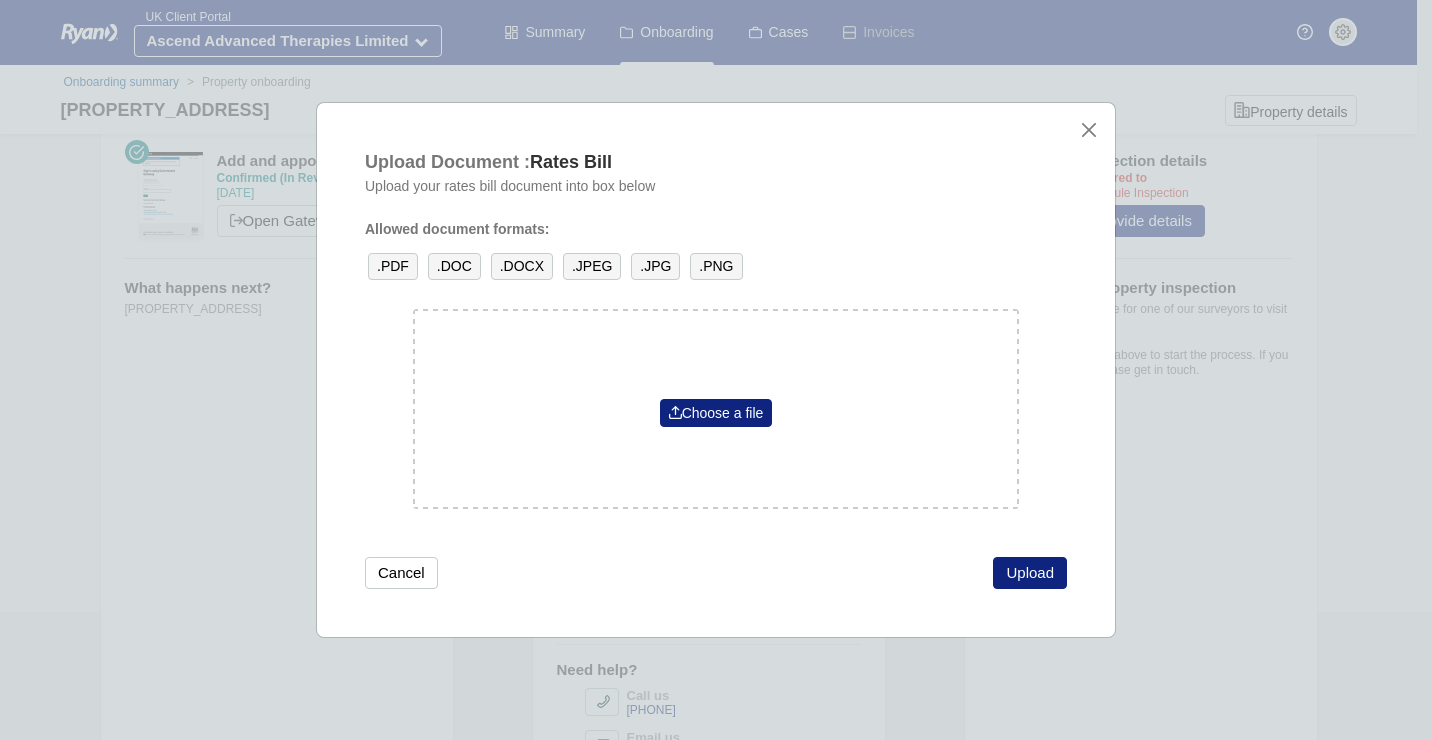 click on ".PDF" at bounding box center [393, 266] 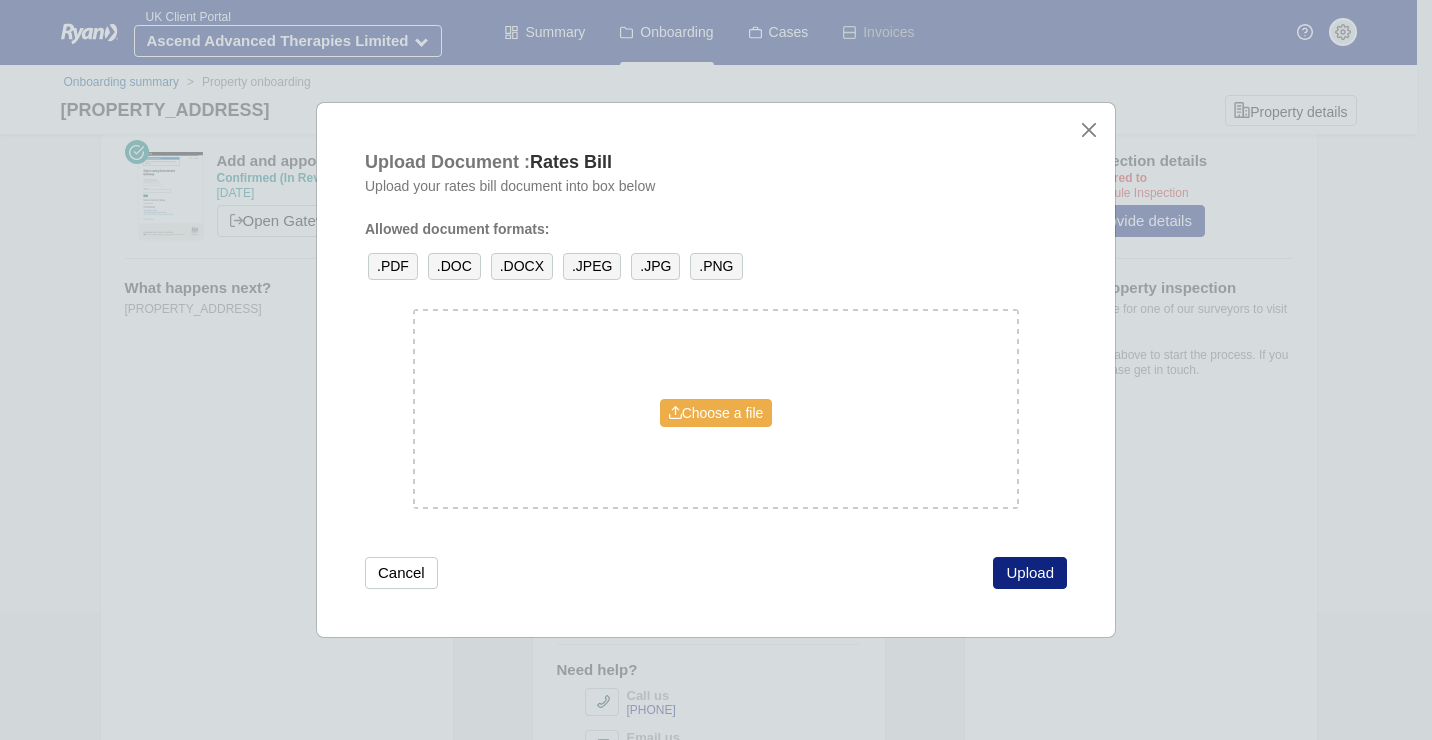 click on "Choose a file" at bounding box center (716, 413) 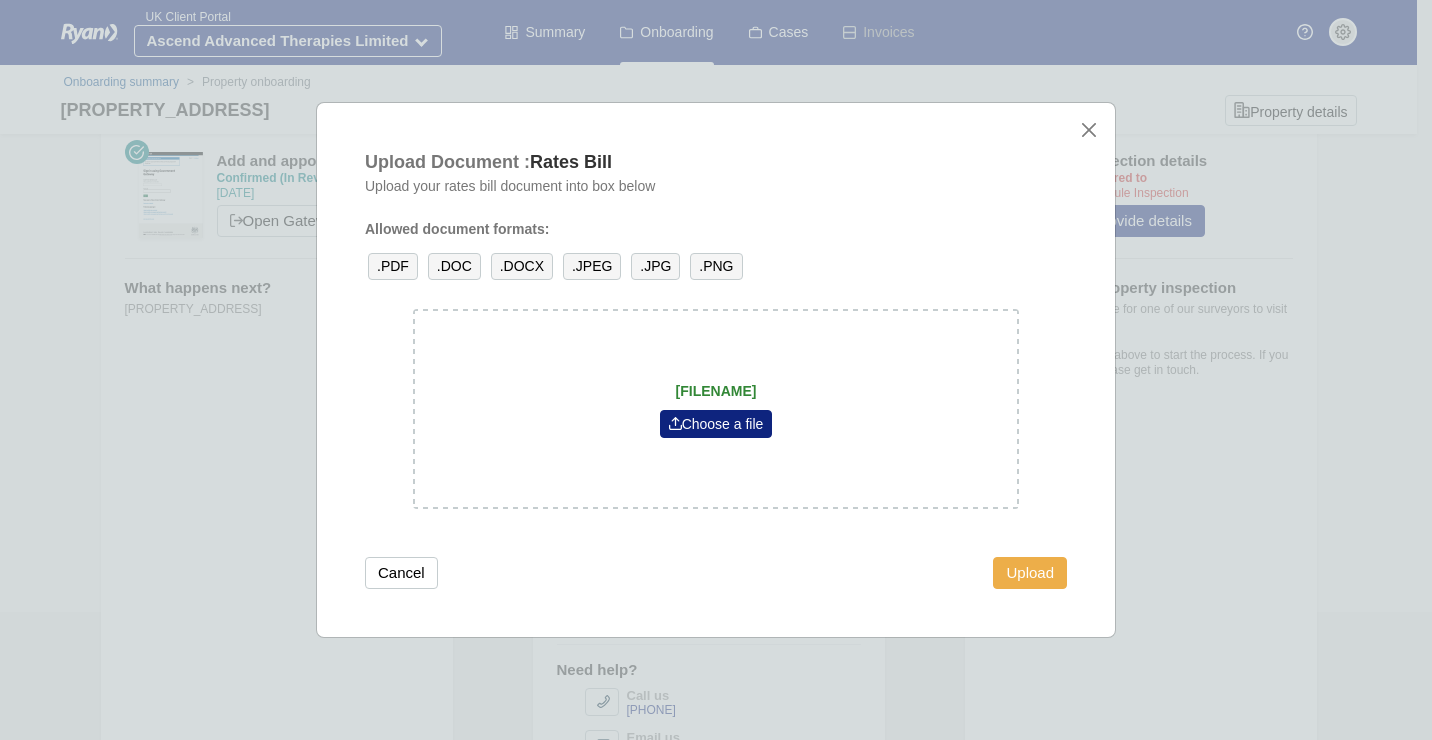 click on "Upload" at bounding box center (1030, 573) 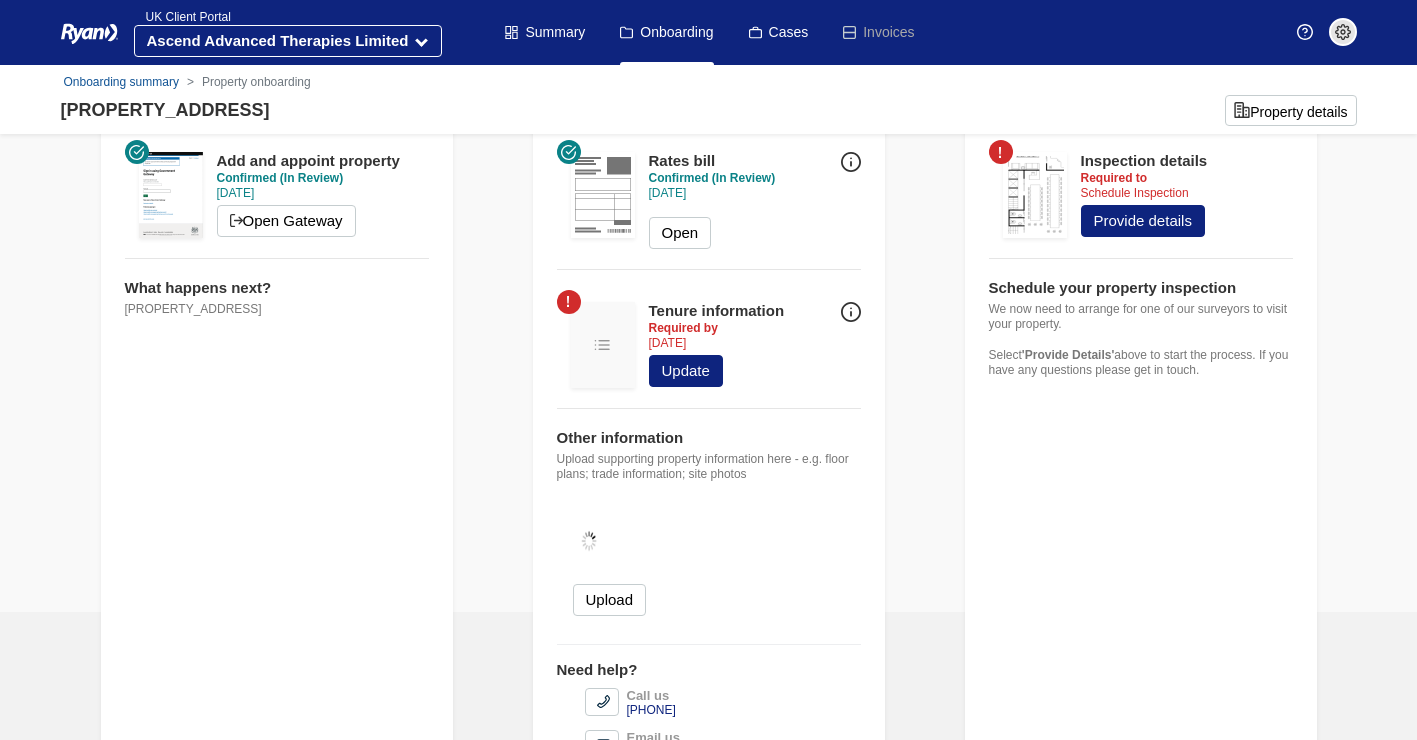 click at bounding box center (851, 312) 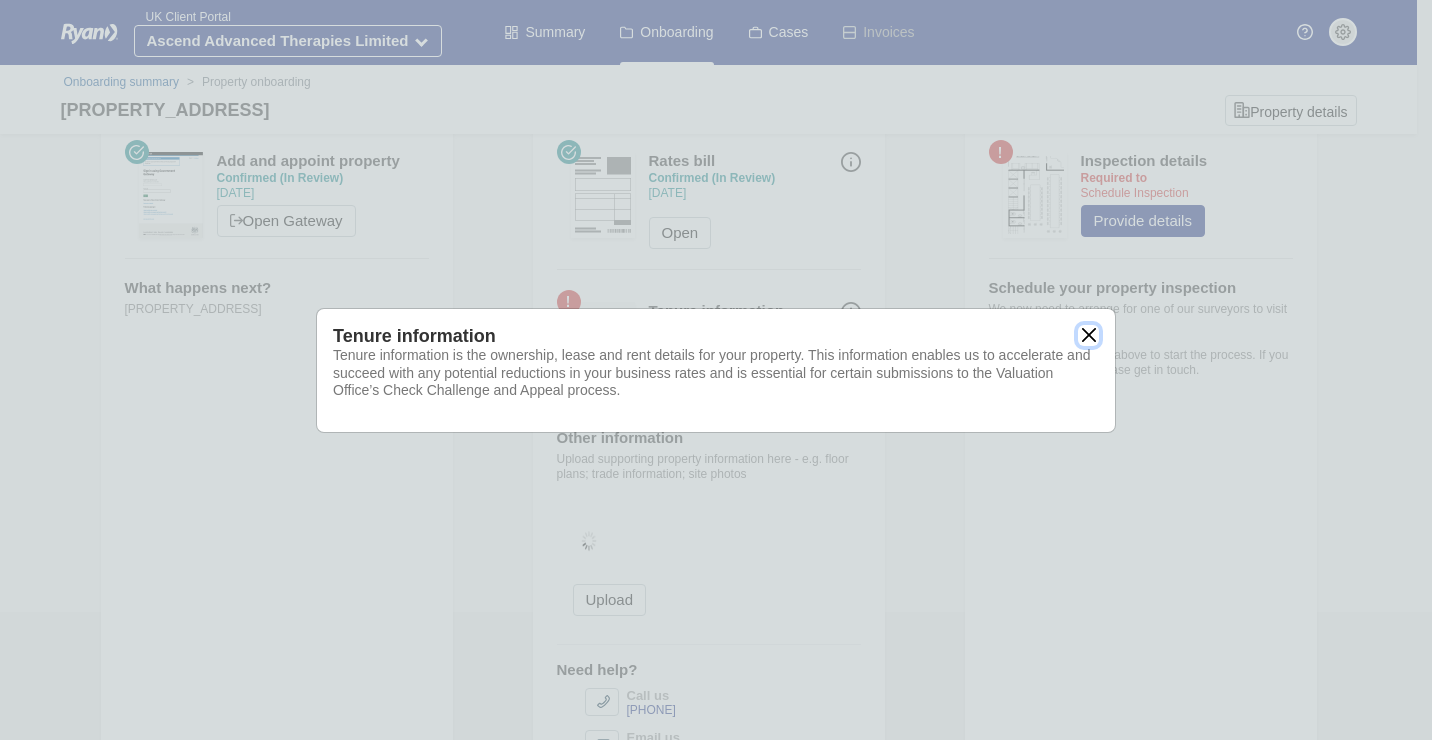 click at bounding box center [1088, 335] 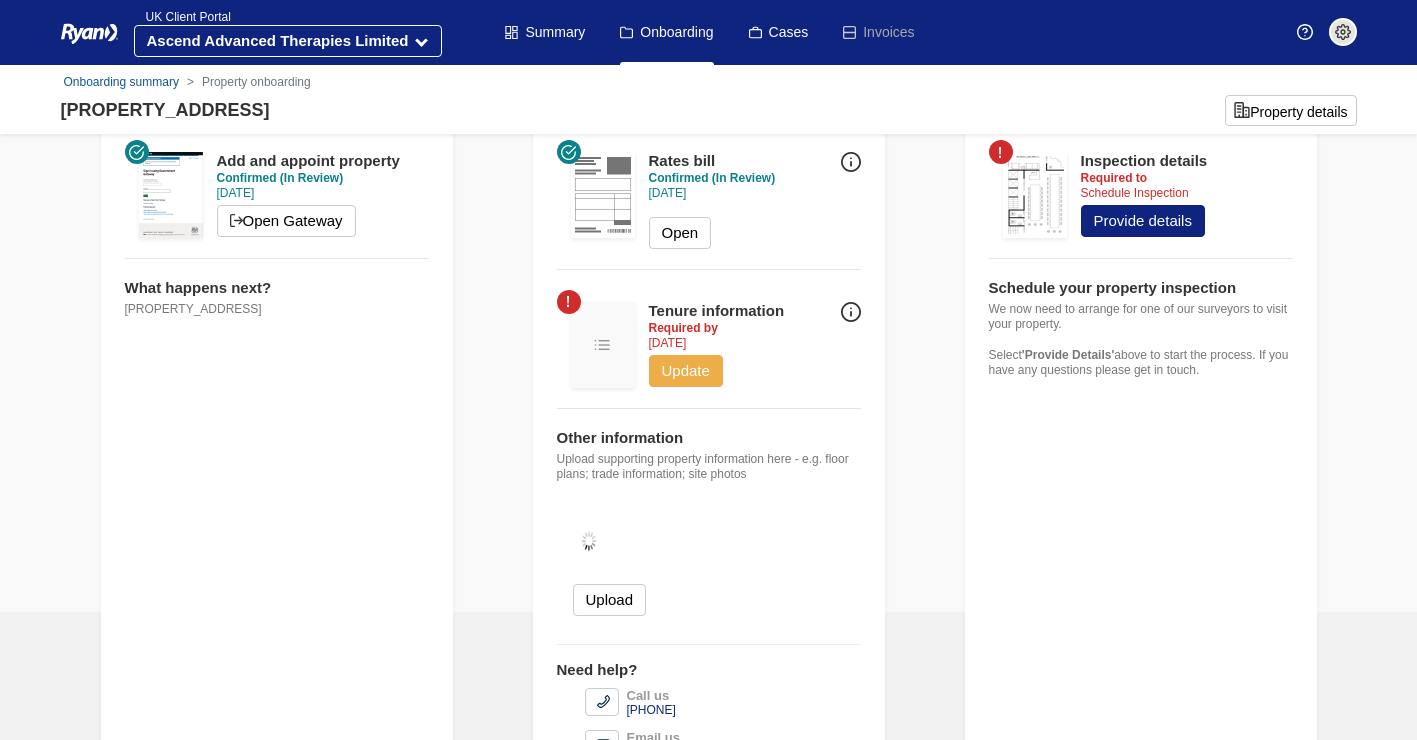 click on "Update" at bounding box center [686, 371] 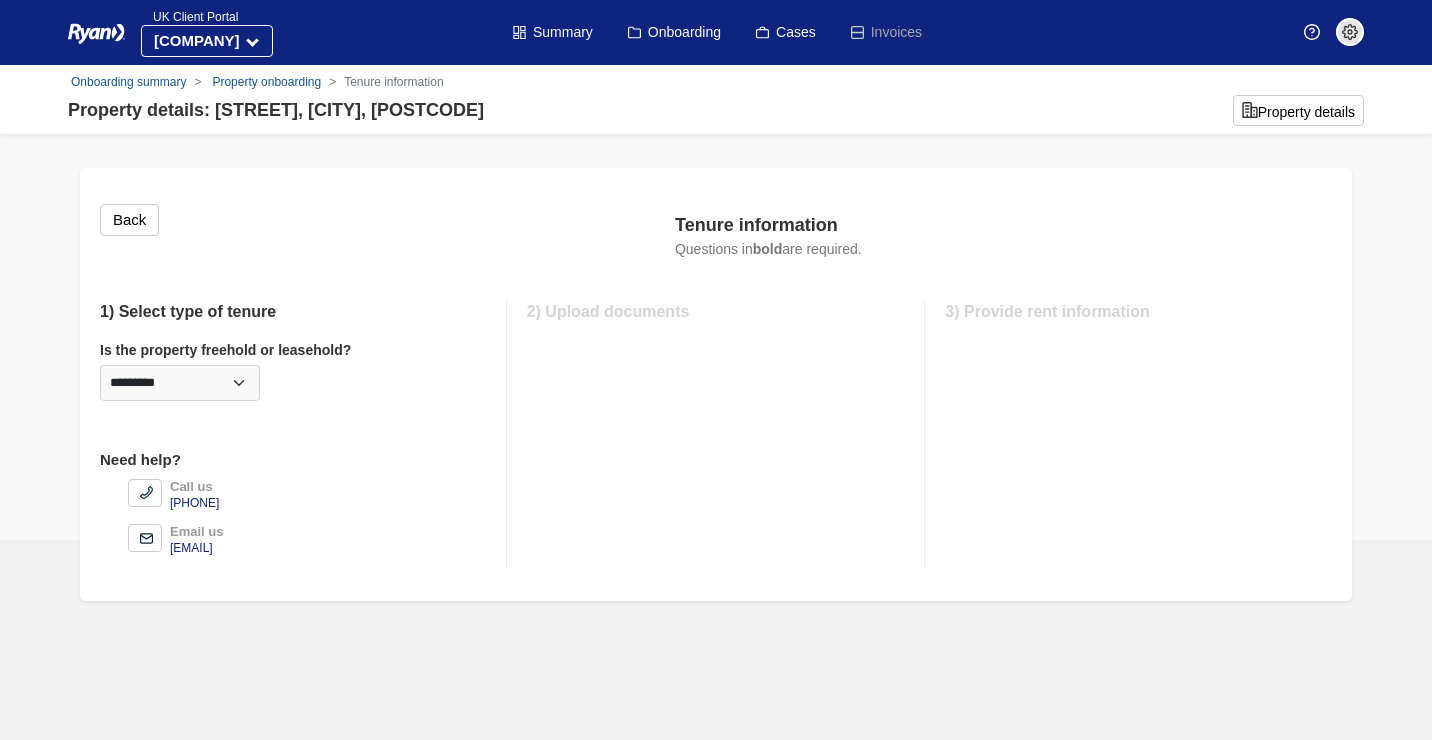 scroll, scrollTop: 0, scrollLeft: 0, axis: both 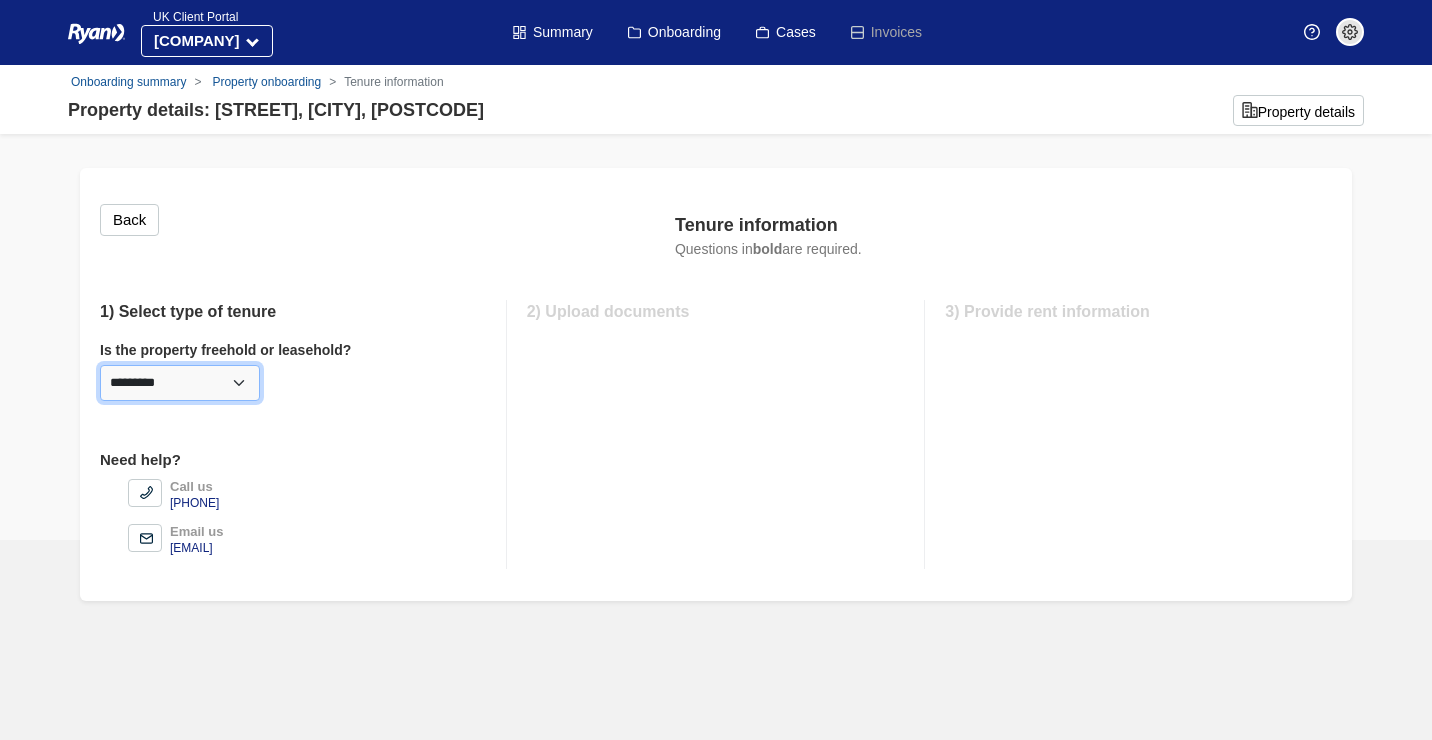 click on "*********
********
*********" at bounding box center (180, 383) 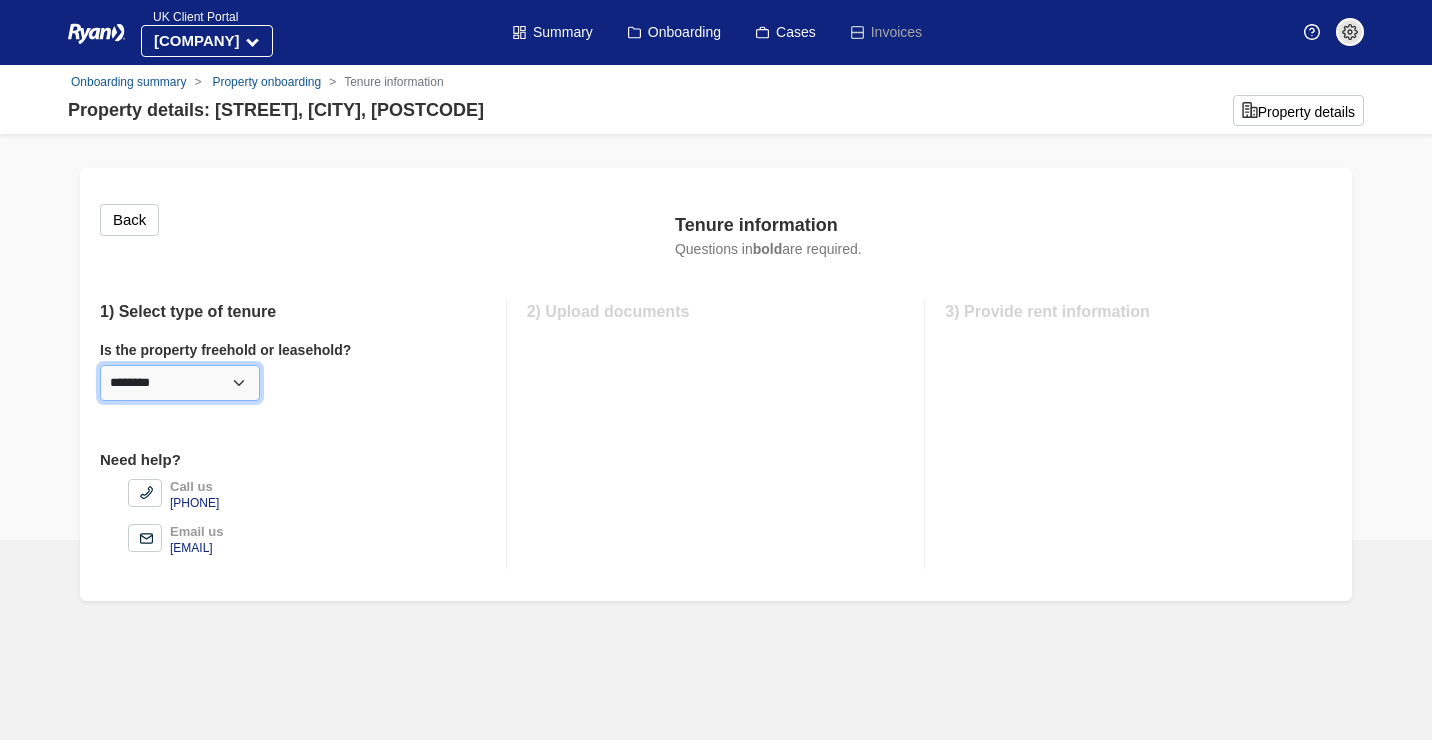 click on "*********
********
*********" at bounding box center [180, 383] 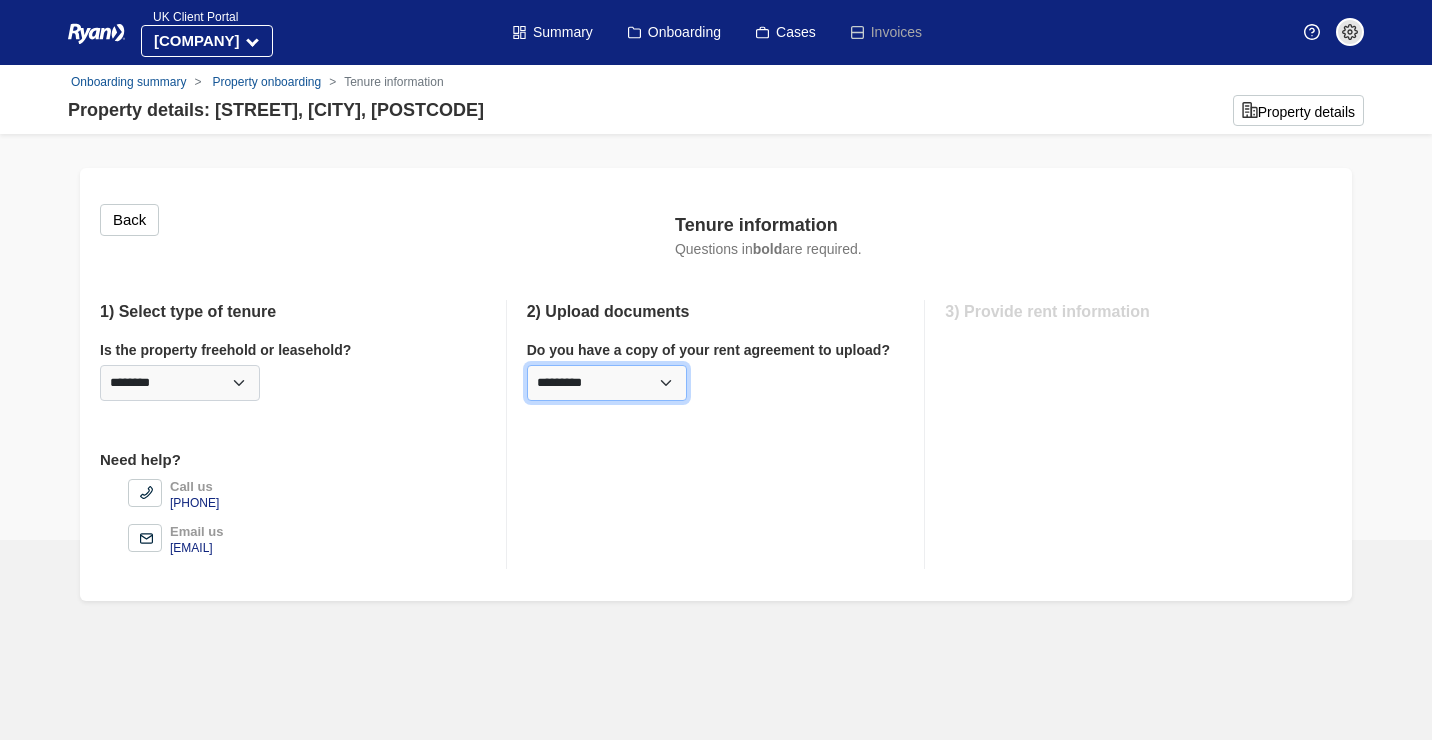 click on "*********
***
**" at bounding box center (607, 383) 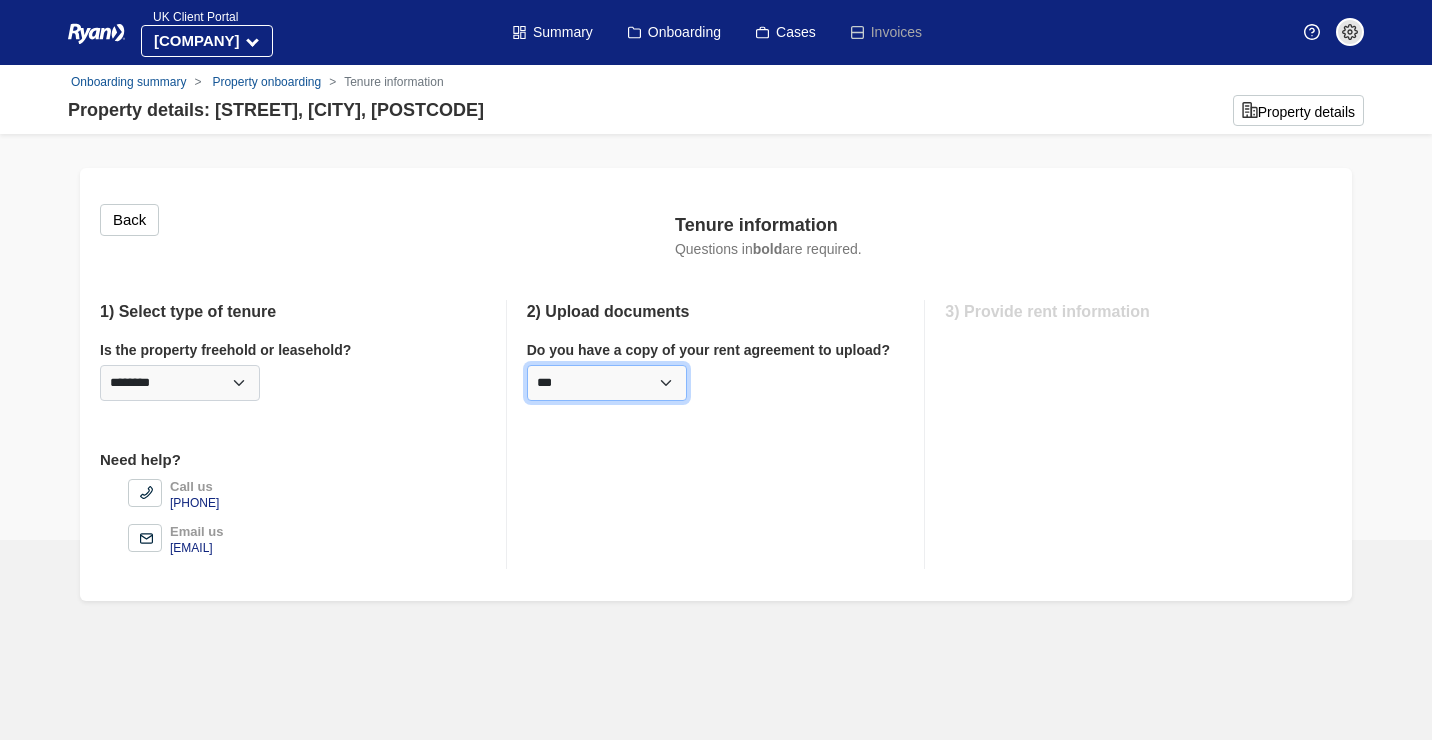 click on "*********
***
**" at bounding box center (607, 383) 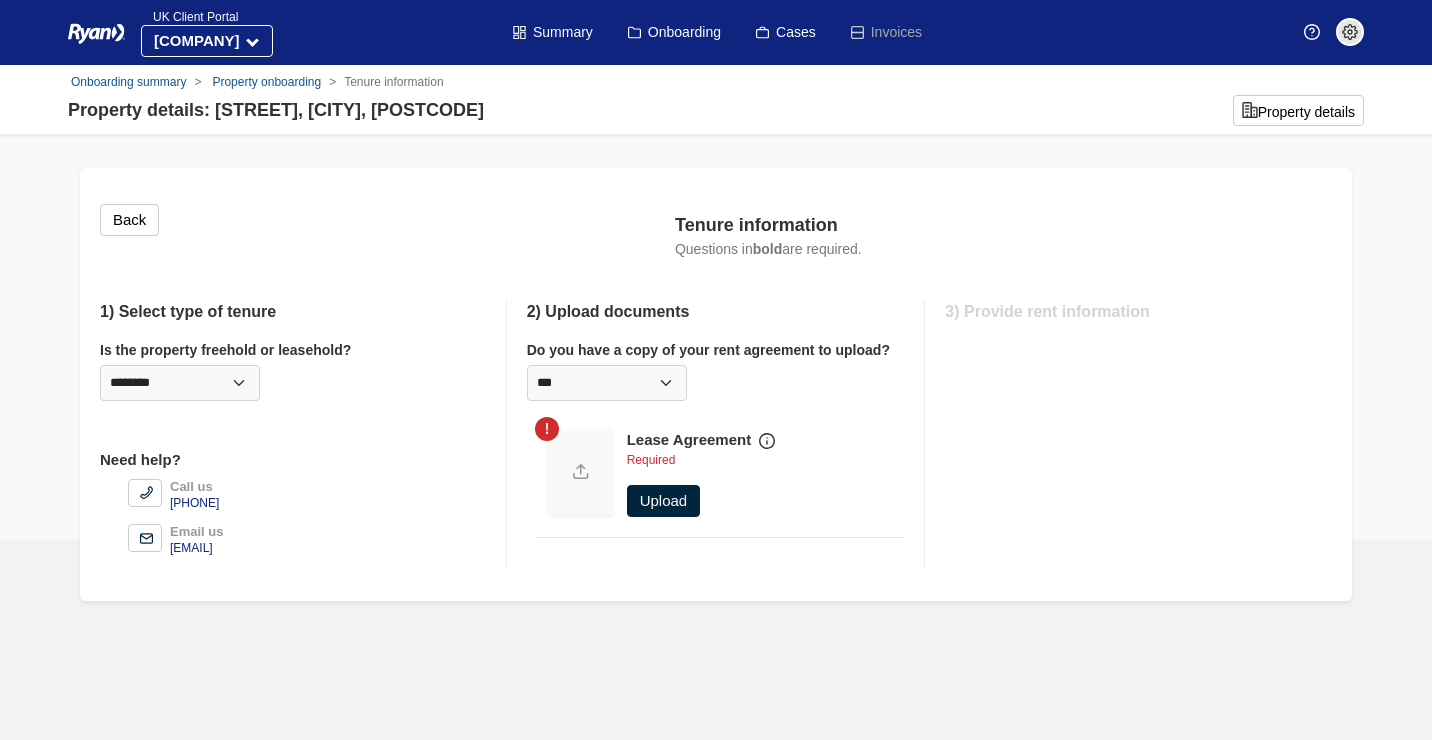 click on "Upload" at bounding box center [664, 501] 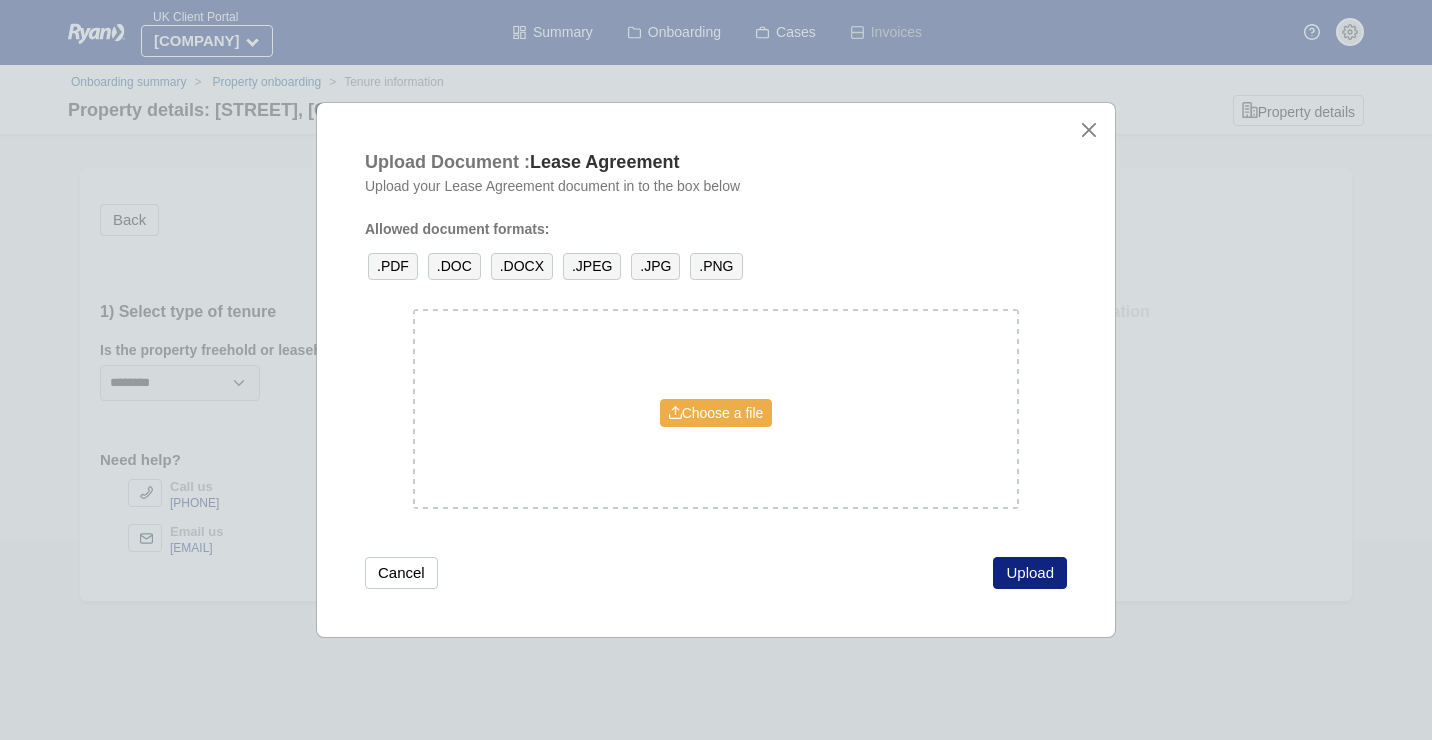 click on "Choose a file" at bounding box center (716, 413) 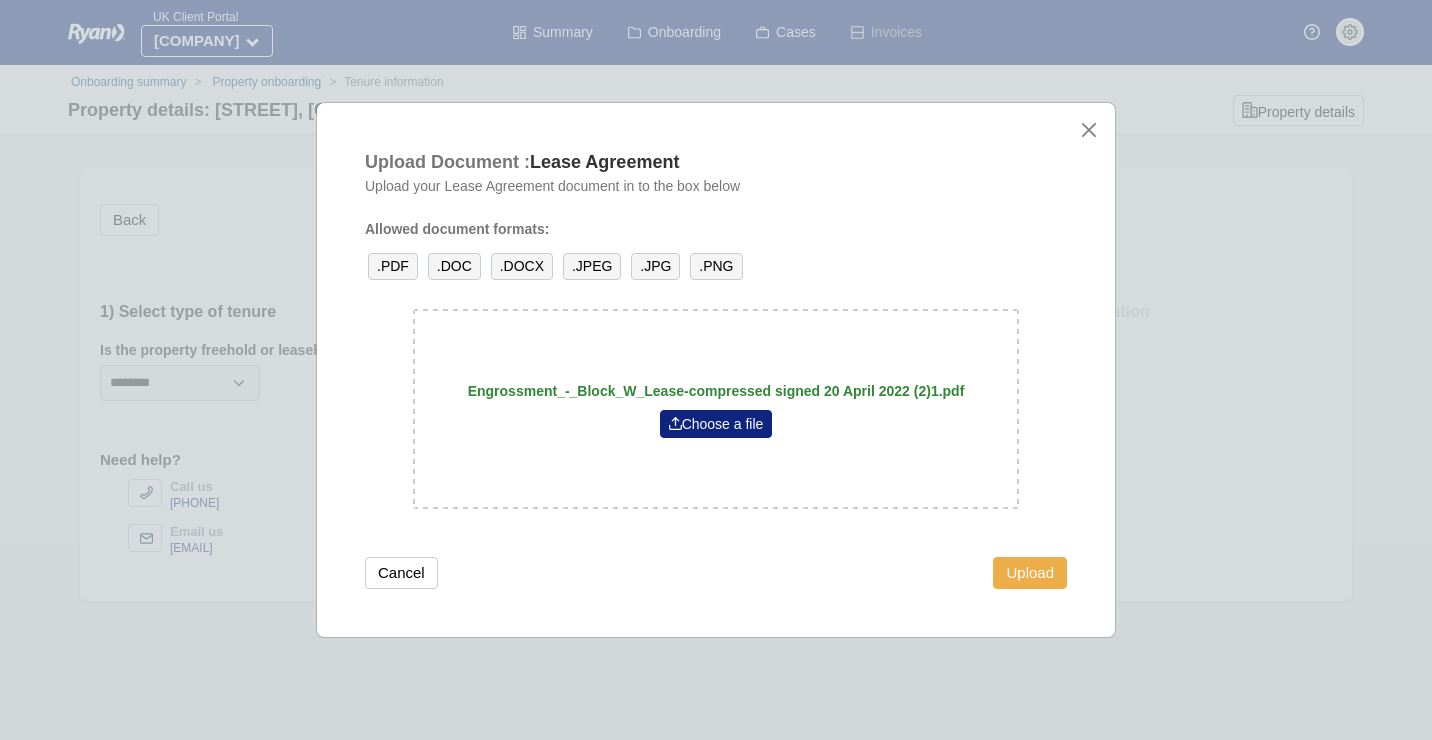 click on "Upload" at bounding box center [1030, 573] 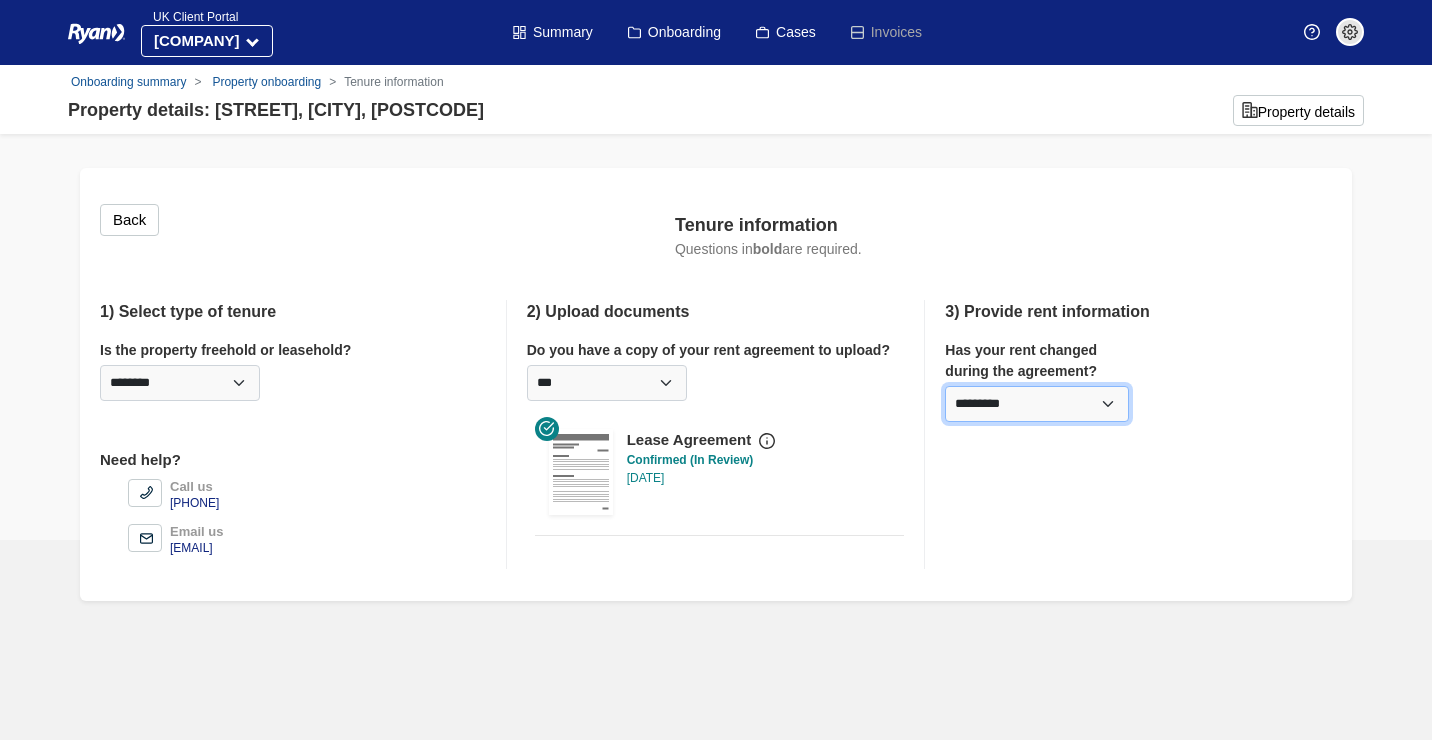 click on "*********
***
**" at bounding box center (1036, 404) 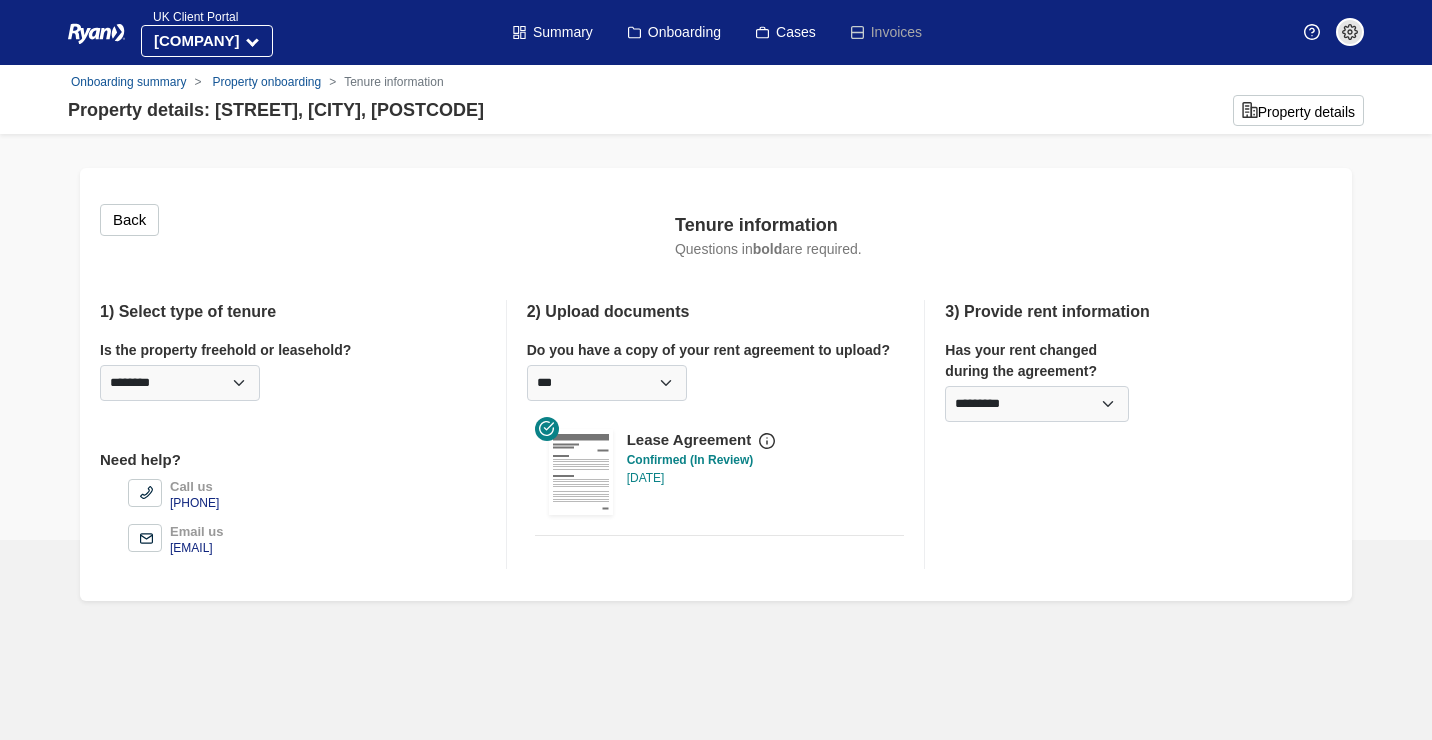 click on "3) Provide rent information
Not required.
When did the lease start?
When will the lease end?
Has your rent changed during the agreement?
*********
***
**
How much rent do you pay per year (exc VAT)?
£
When did the current rent amount start?
*********" at bounding box center [1134, 434] 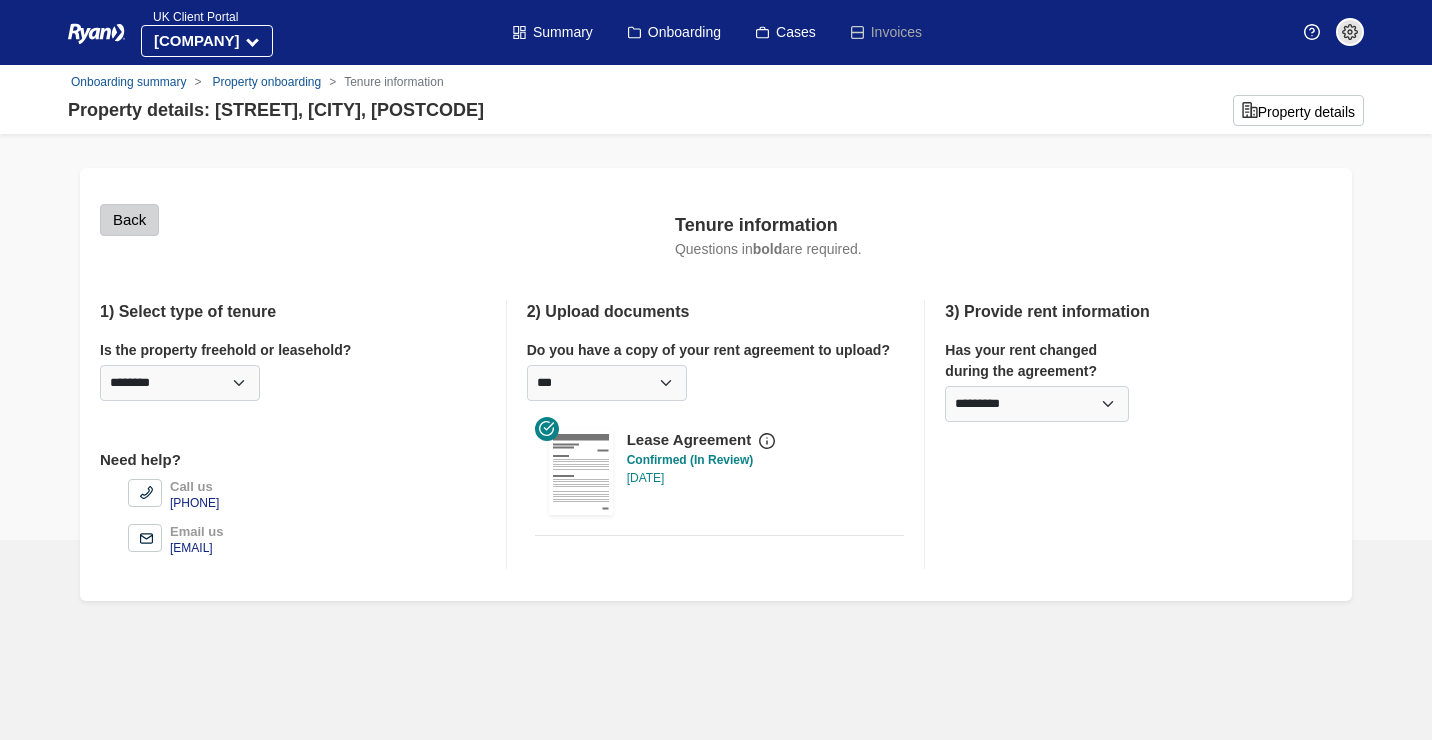 click on "Back" at bounding box center (129, 220) 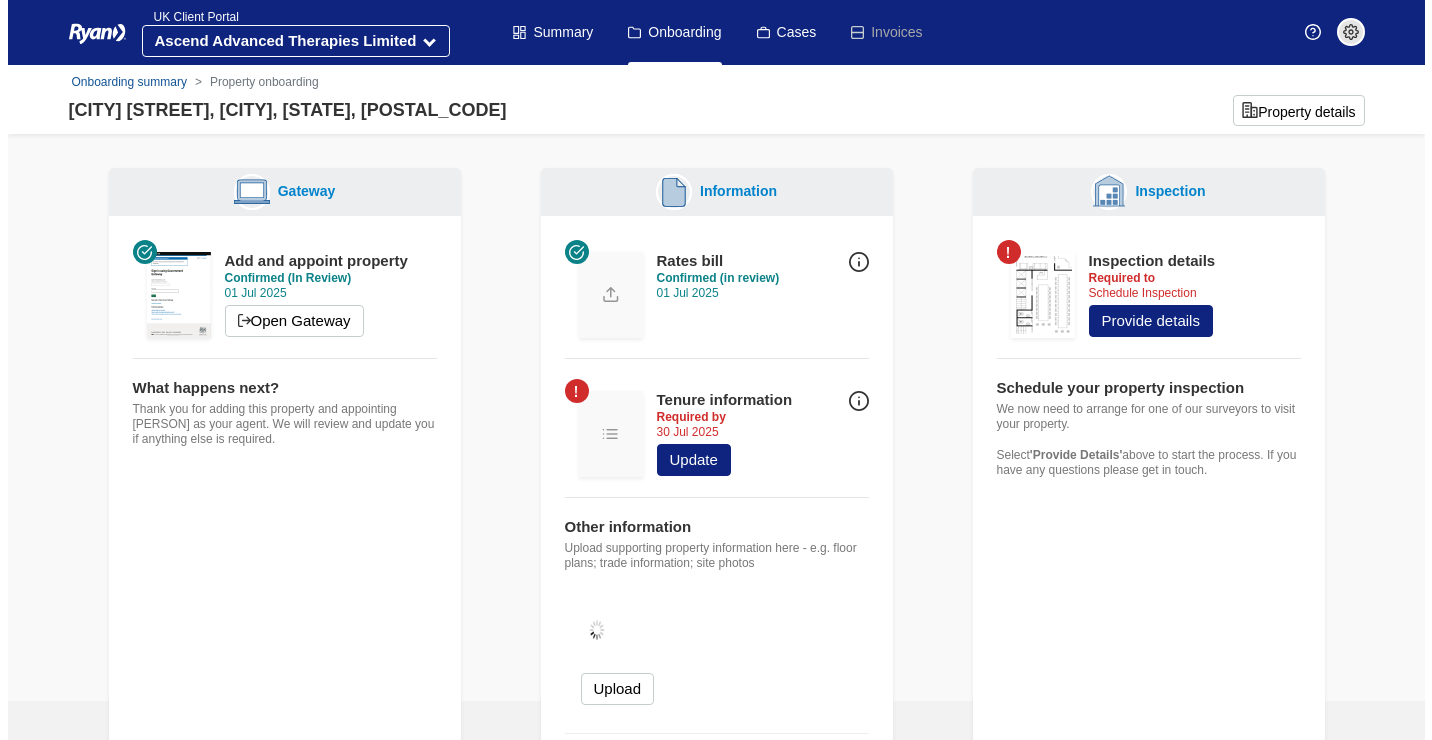 scroll, scrollTop: 100, scrollLeft: 0, axis: vertical 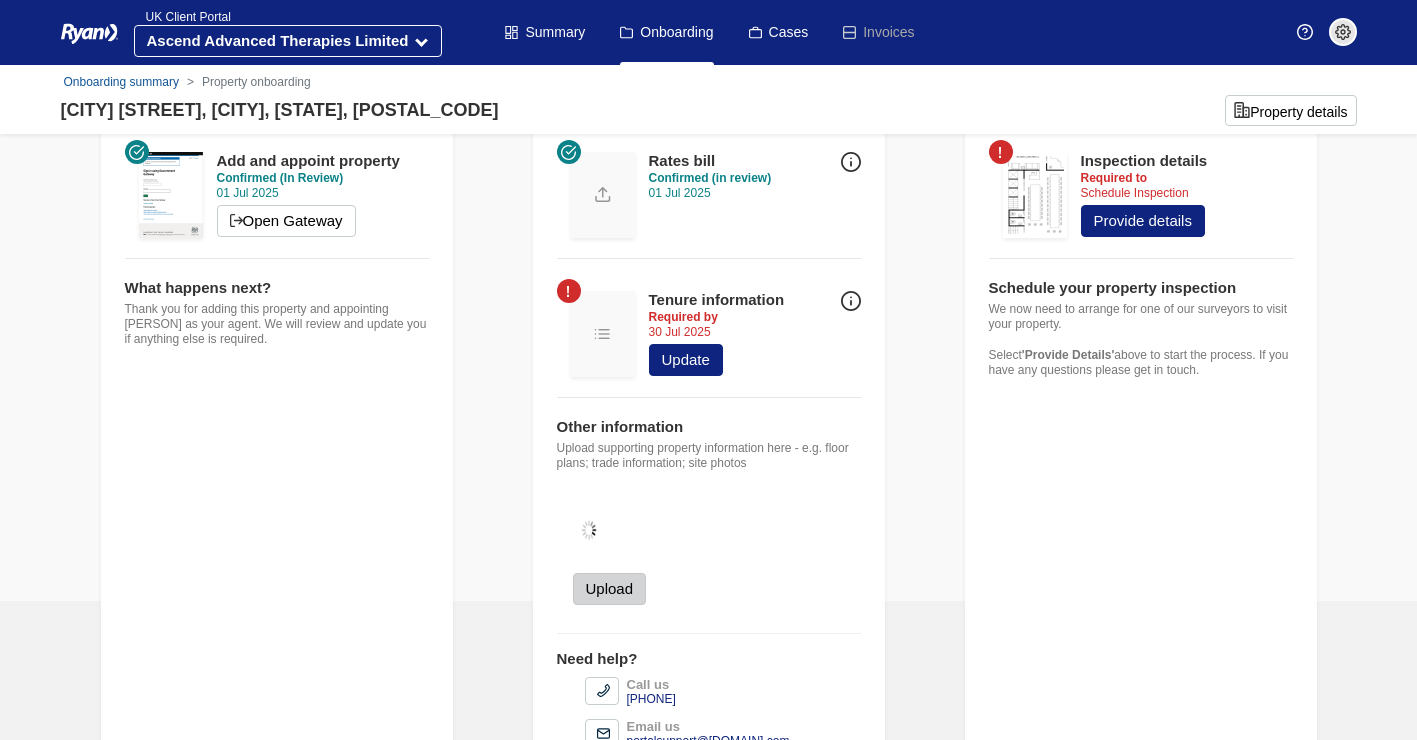 click on "Upload" at bounding box center (610, 589) 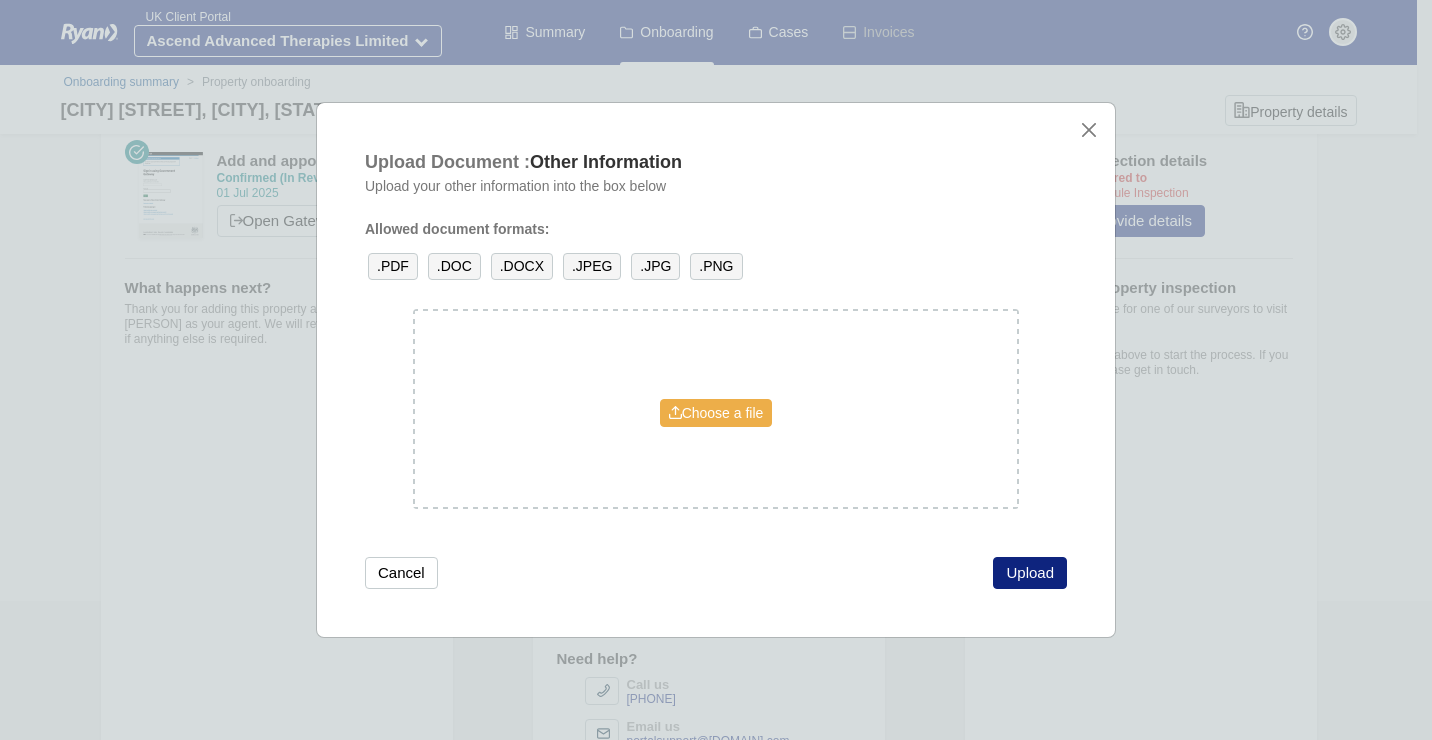 click on "Choose a file" at bounding box center [716, 413] 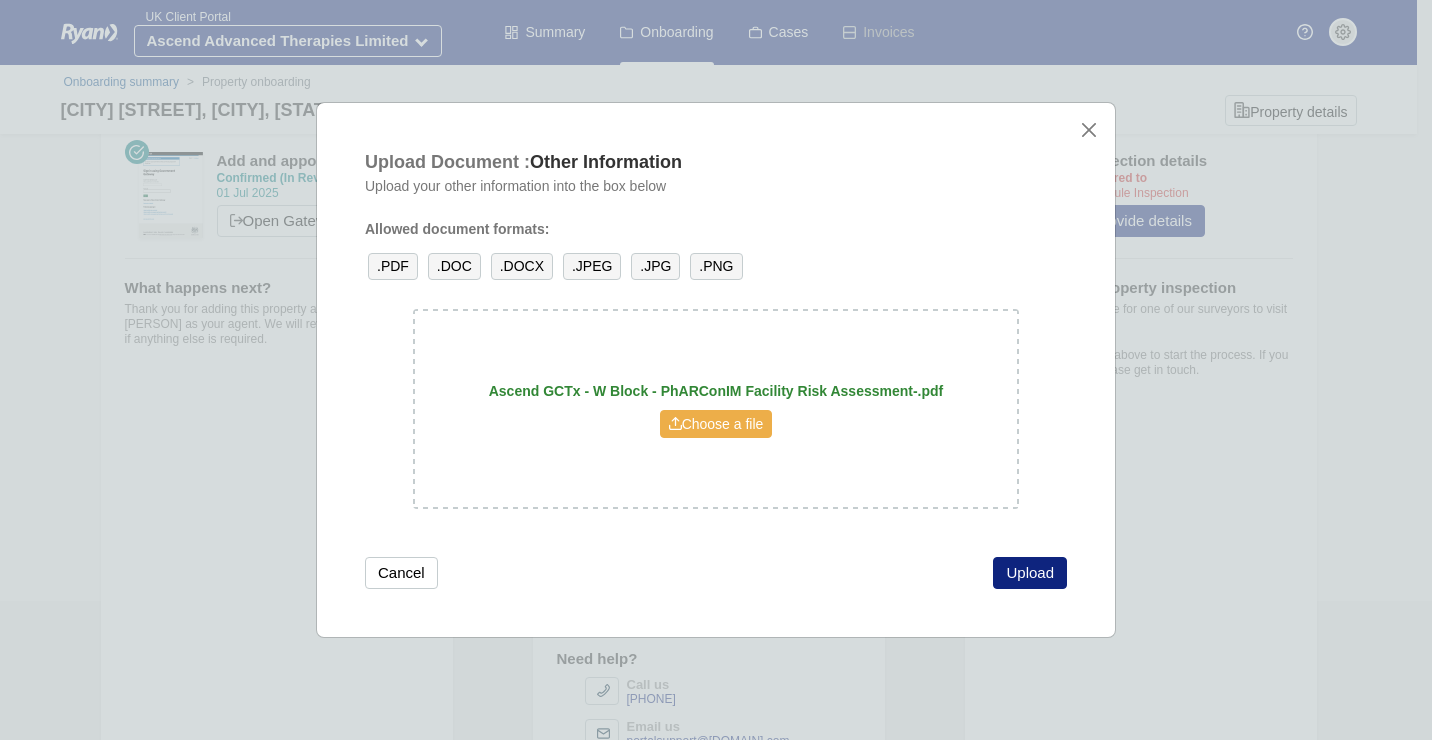 click on "Choose a file" at bounding box center [716, 424] 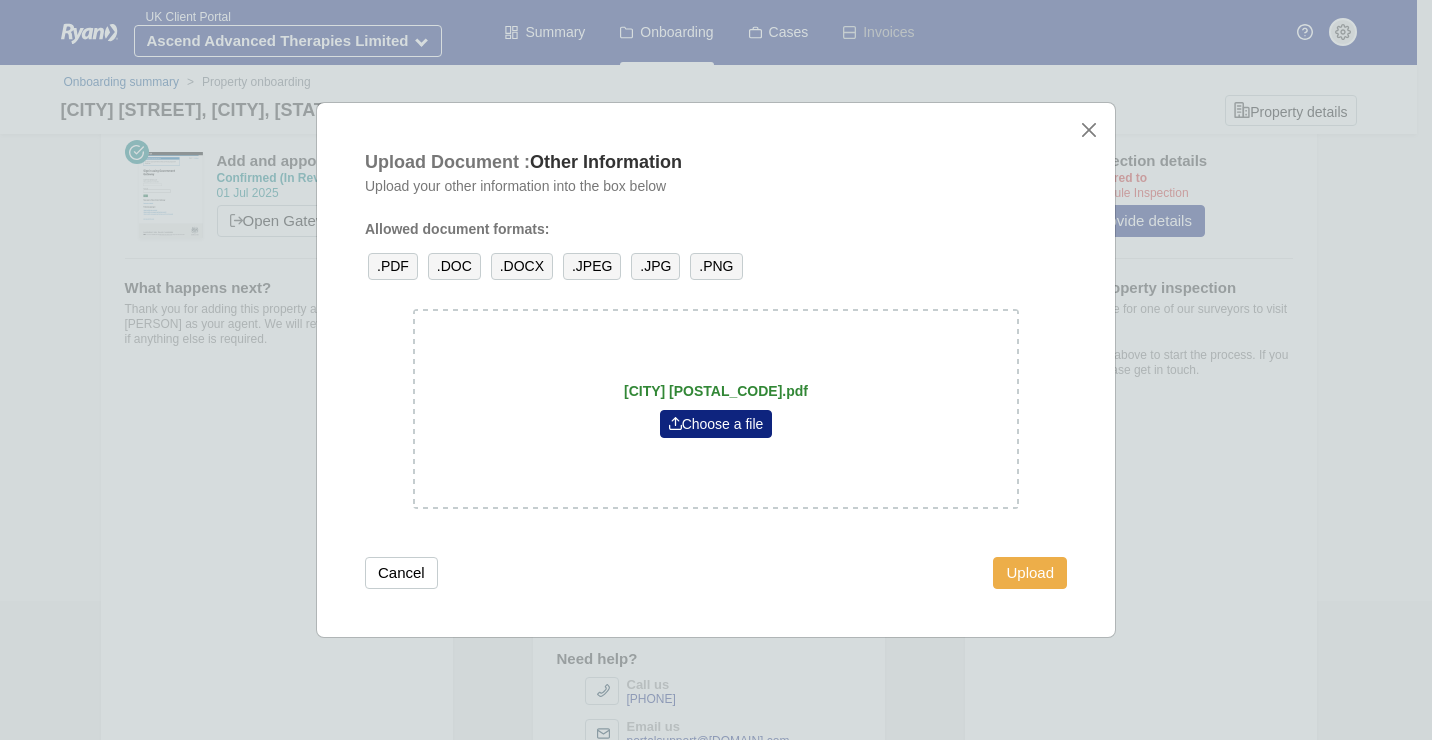 click on "Upload" at bounding box center (1030, 573) 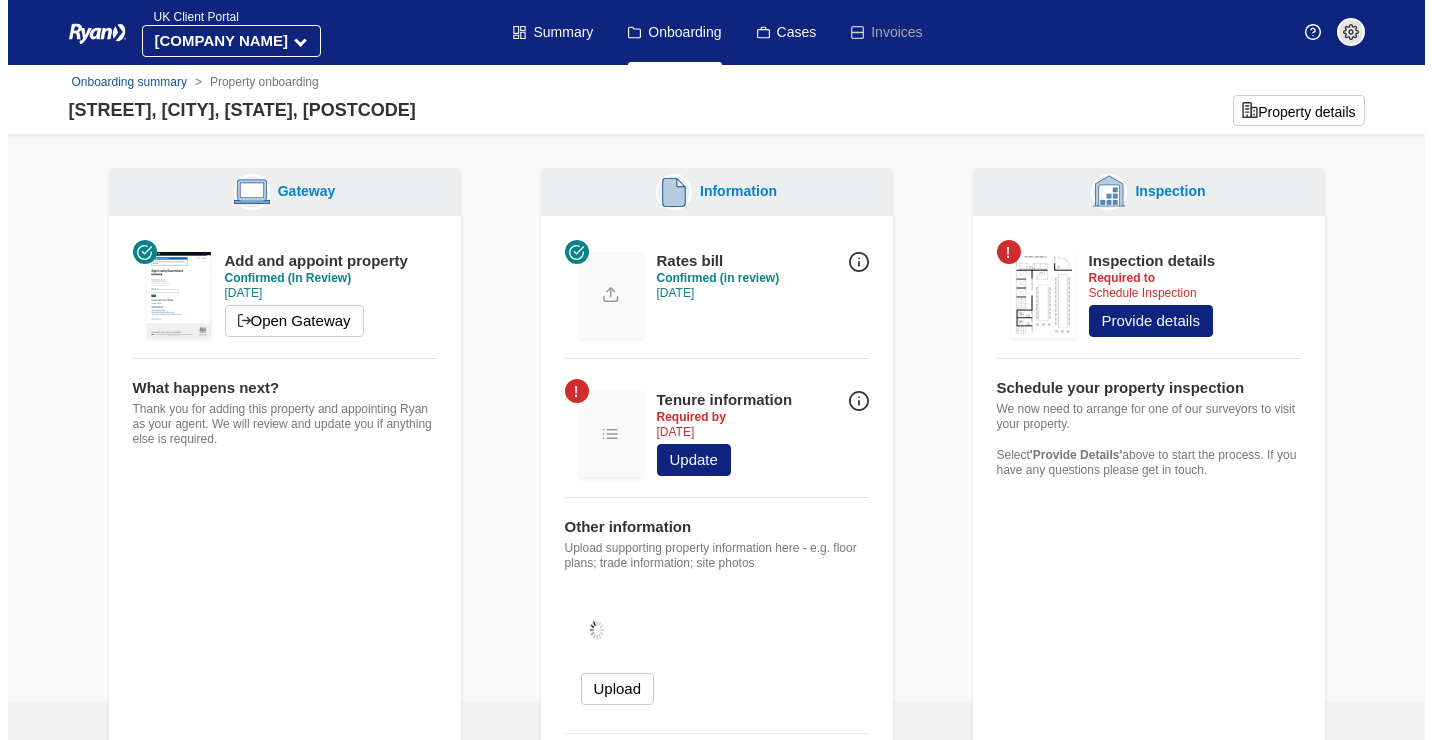 scroll, scrollTop: 100, scrollLeft: 0, axis: vertical 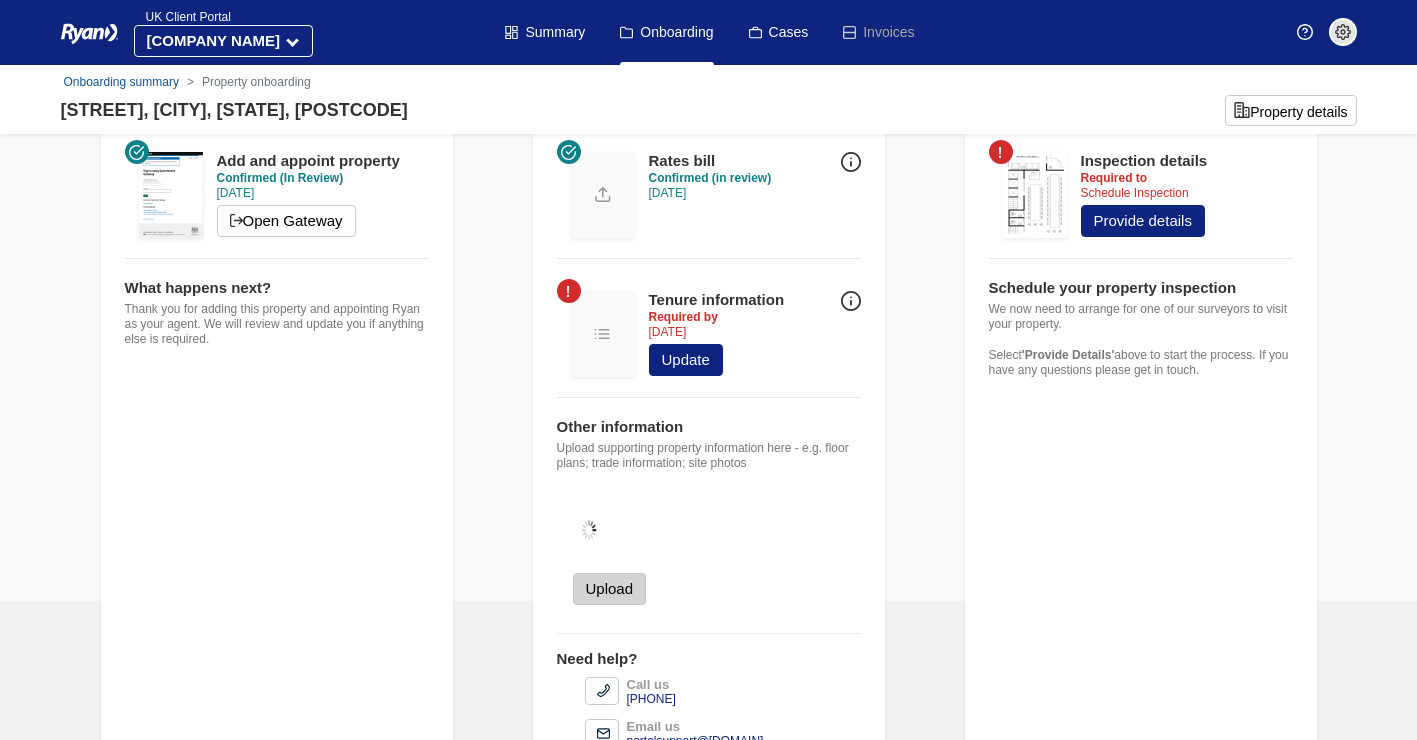 click on "Upload" at bounding box center (610, 589) 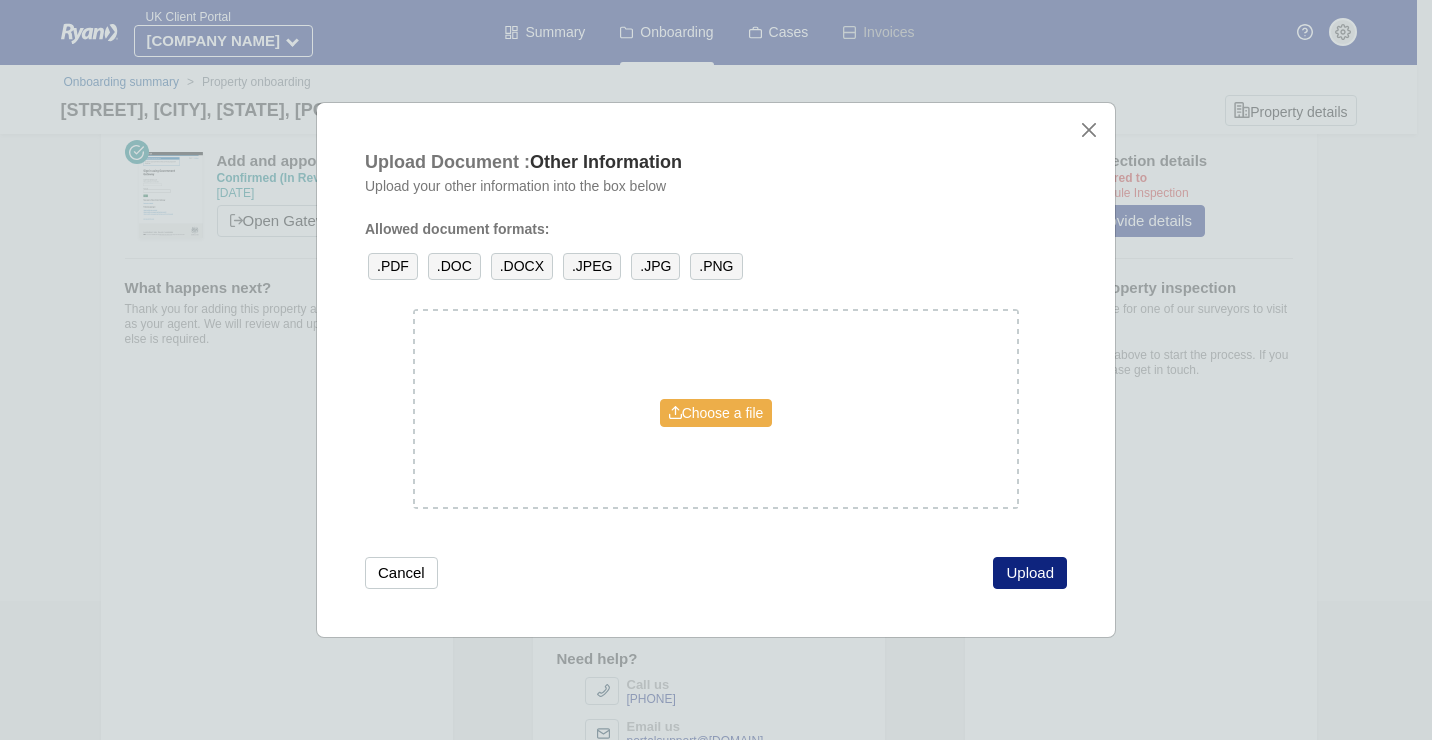 click on "Choose a file" at bounding box center [716, 413] 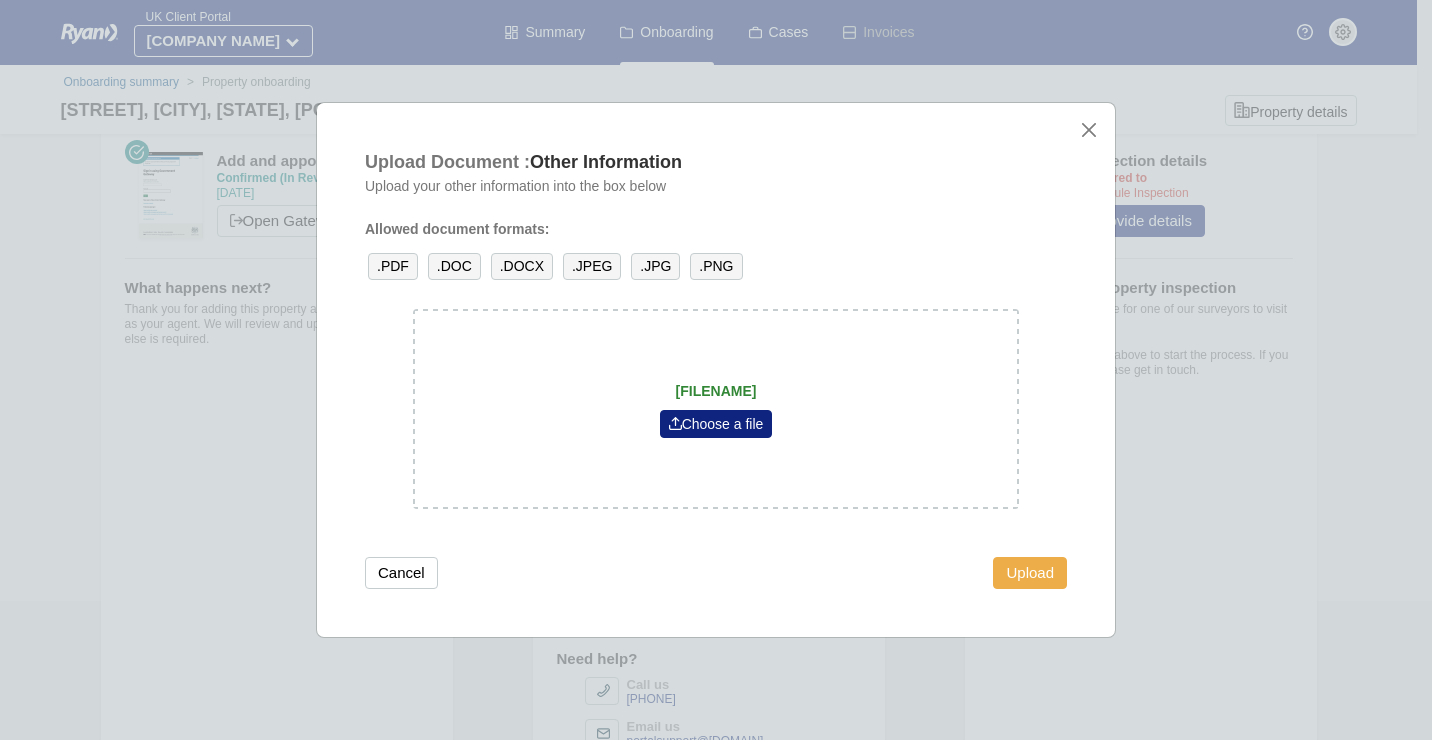 click on "Upload" at bounding box center (1030, 573) 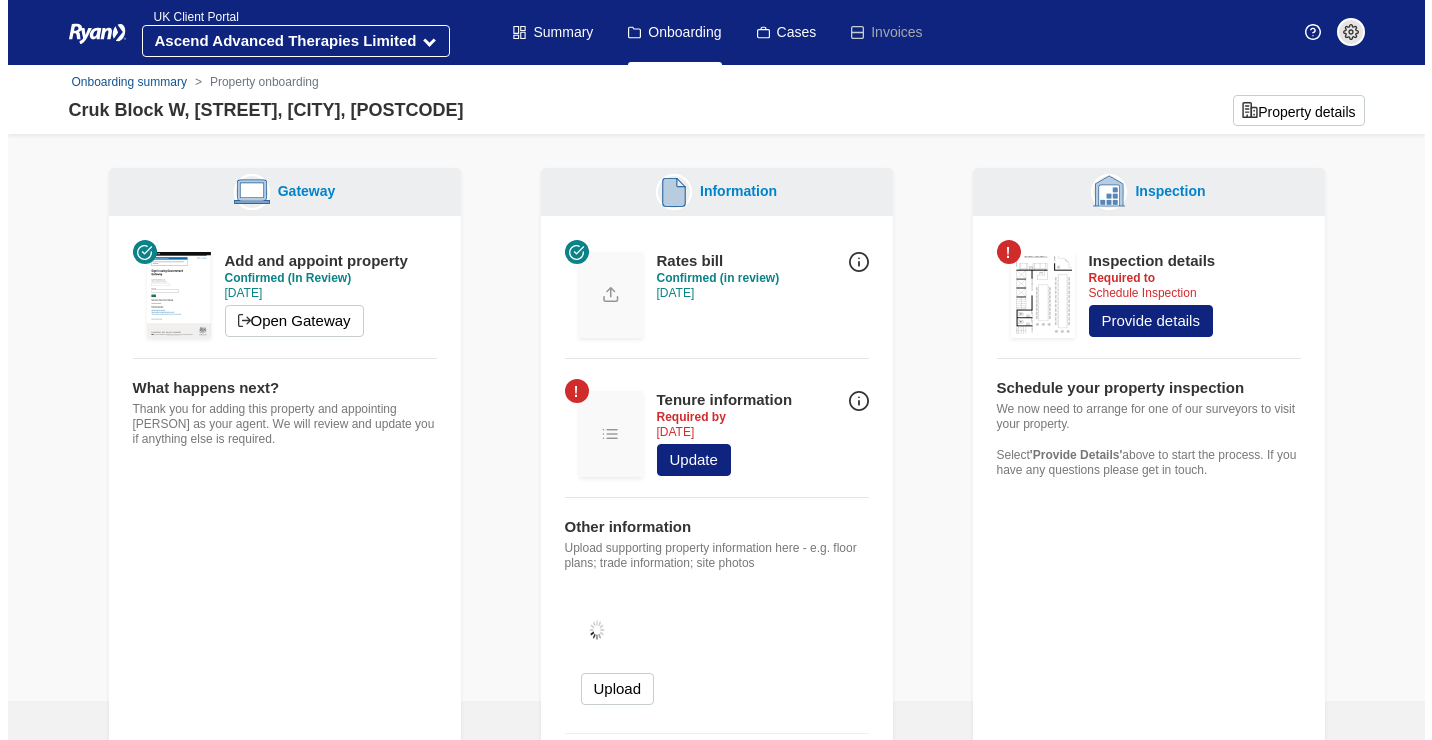 scroll, scrollTop: 100, scrollLeft: 0, axis: vertical 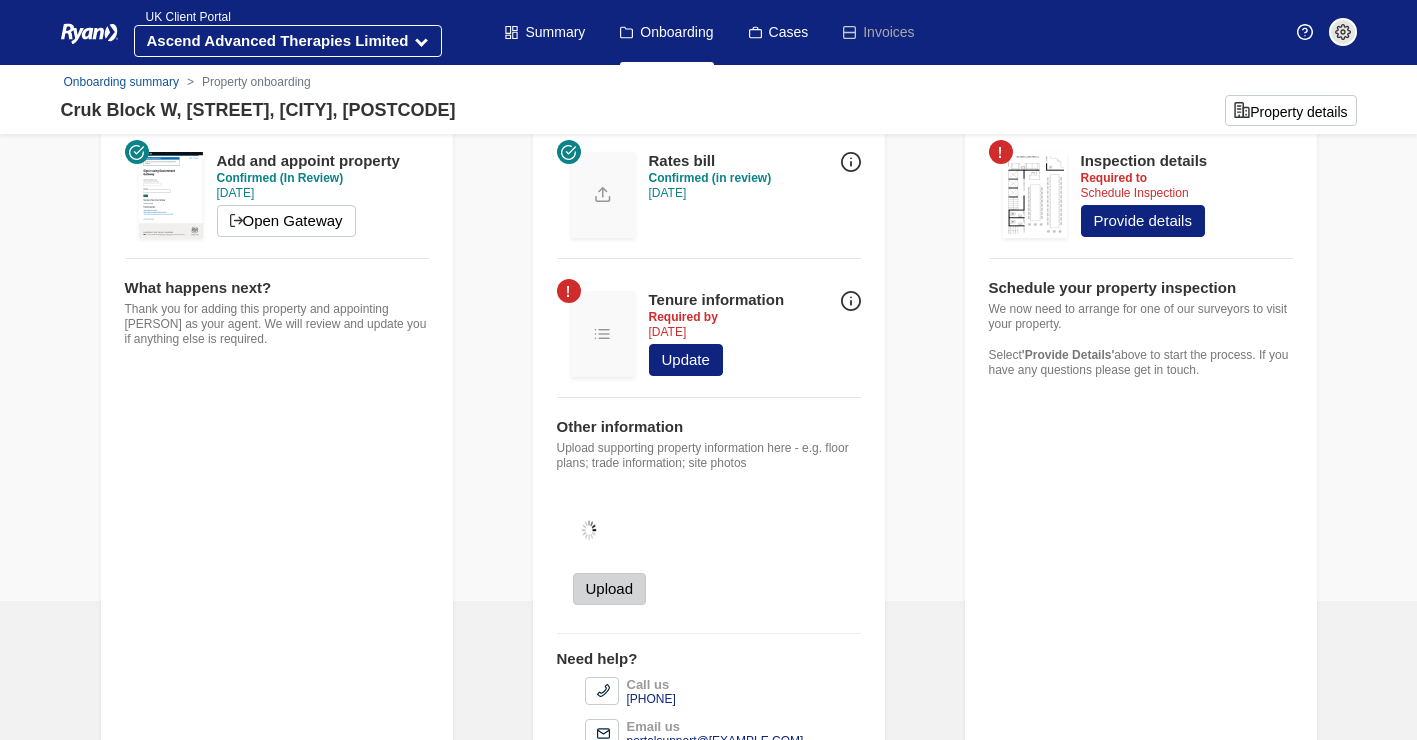 click on "Upload" at bounding box center (610, 589) 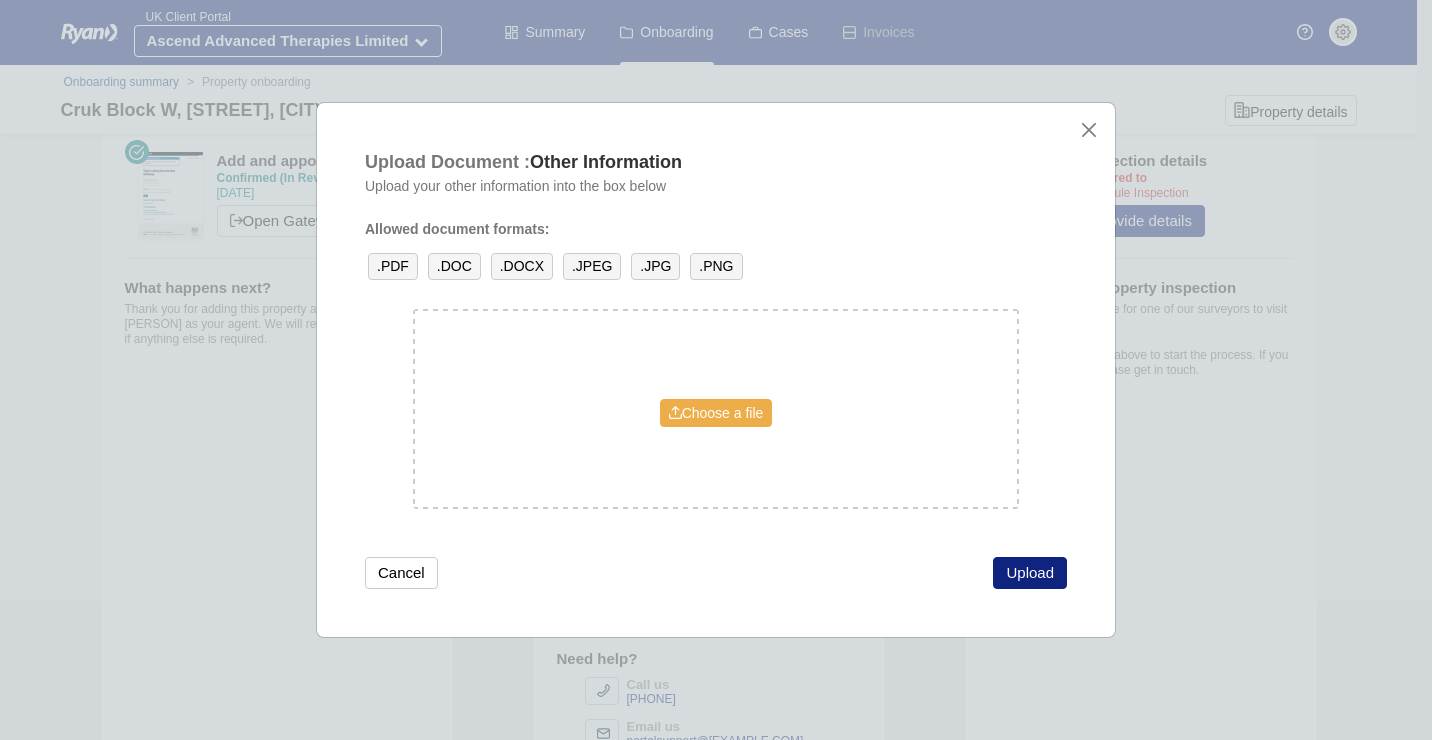 click on "Choose a file" at bounding box center (716, 413) 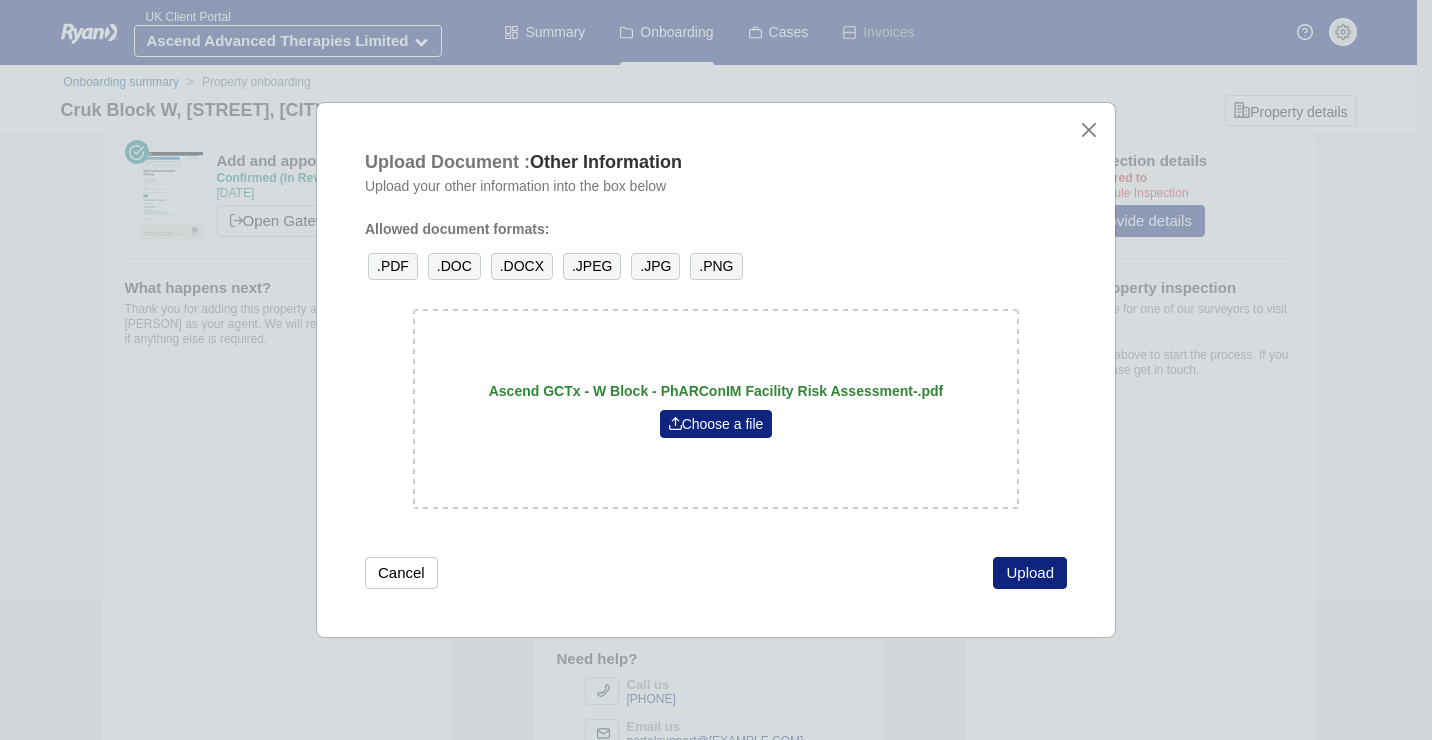 click on "Upload" at bounding box center (1030, 573) 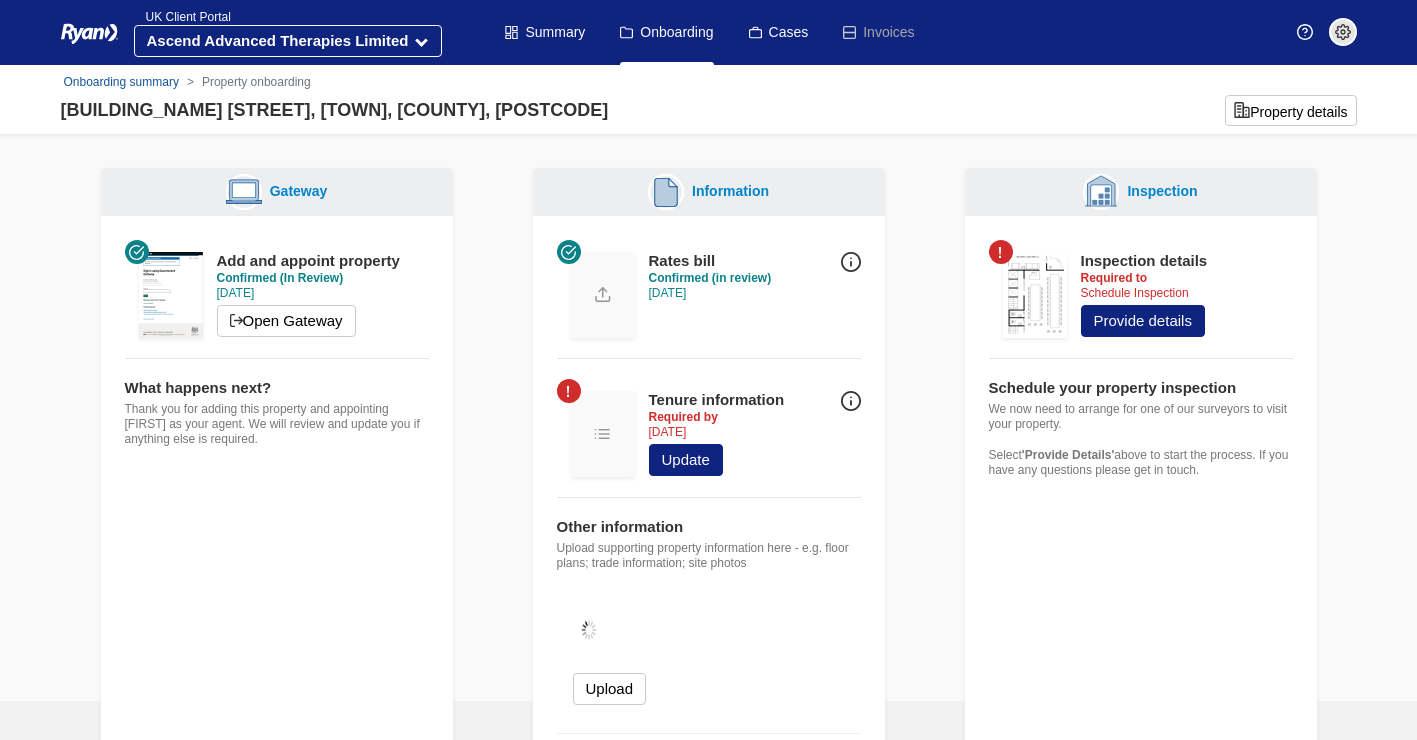 scroll, scrollTop: 100, scrollLeft: 0, axis: vertical 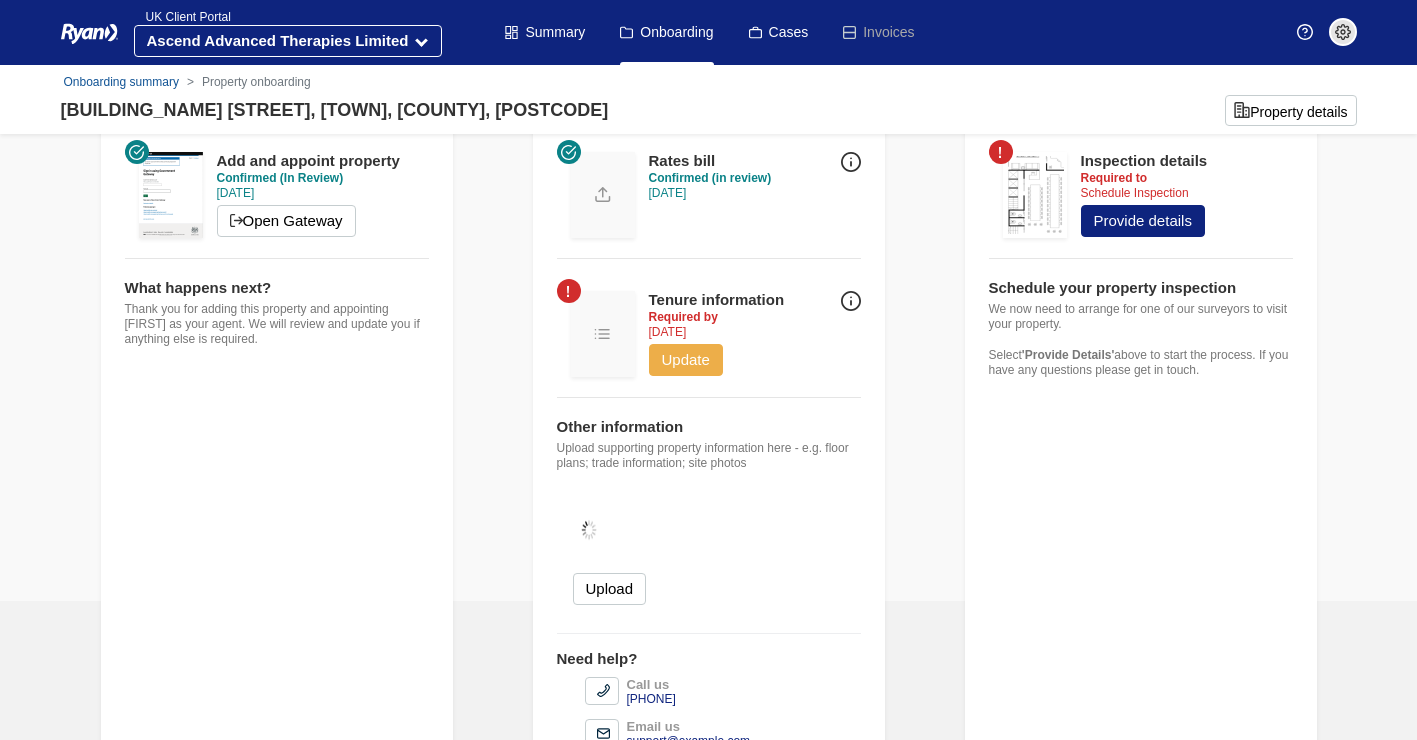 click on "Update" at bounding box center [686, 360] 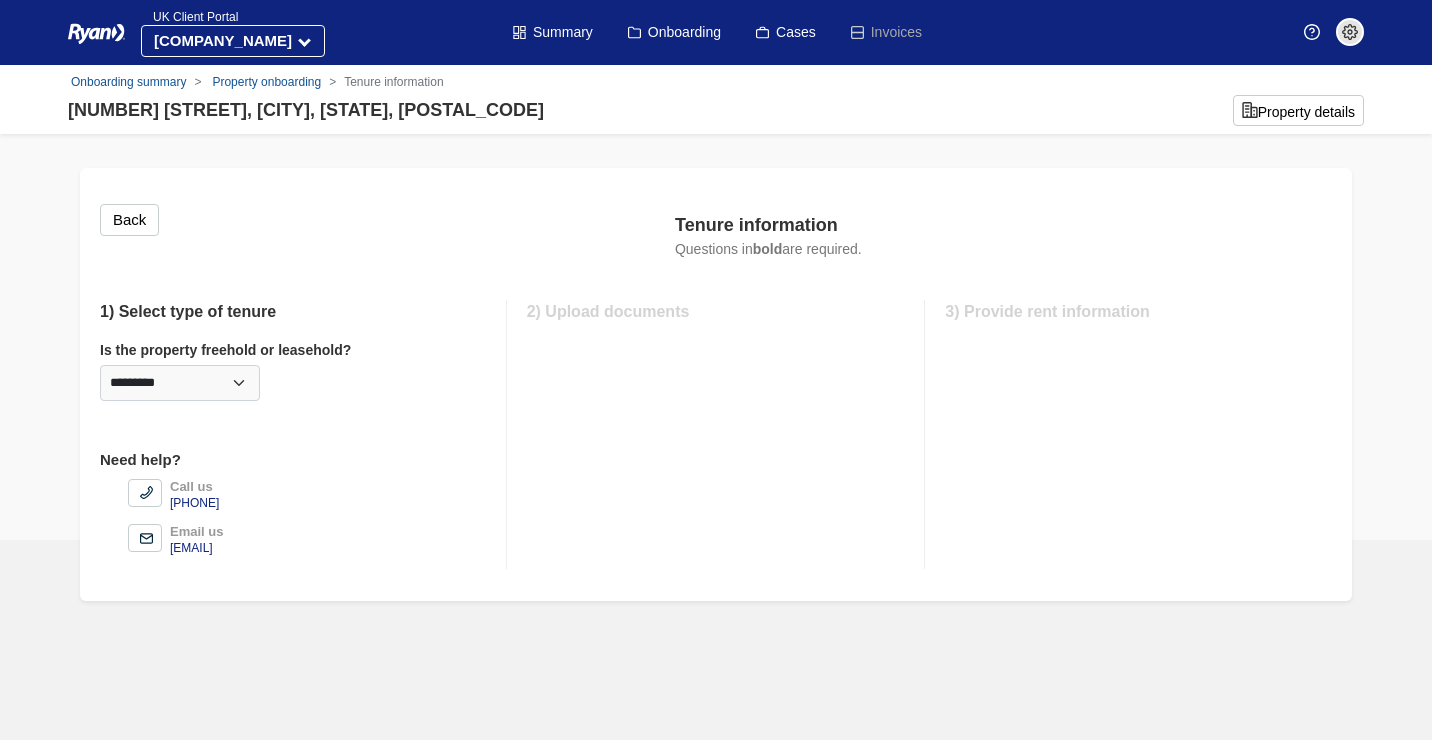 scroll, scrollTop: 0, scrollLeft: 0, axis: both 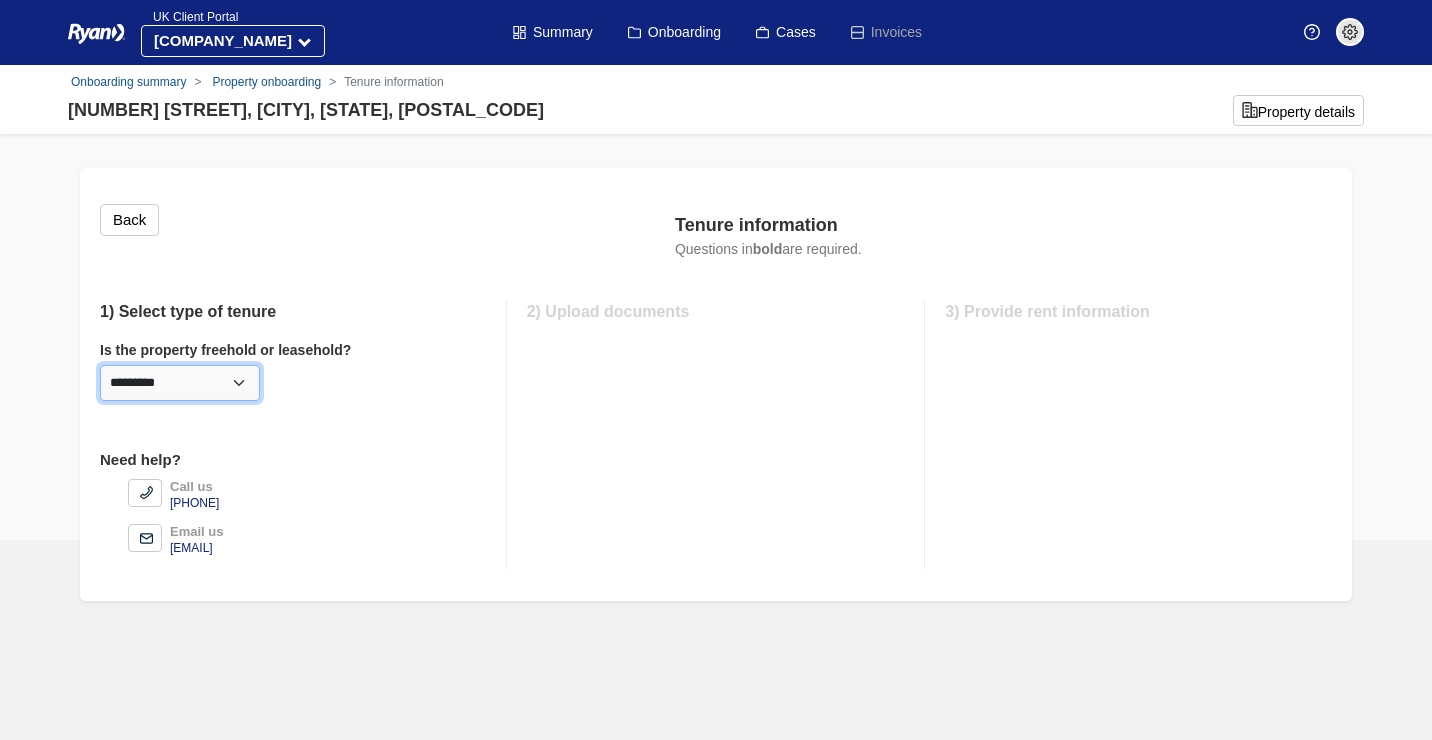 click on "********* ***** ********" at bounding box center (180, 383) 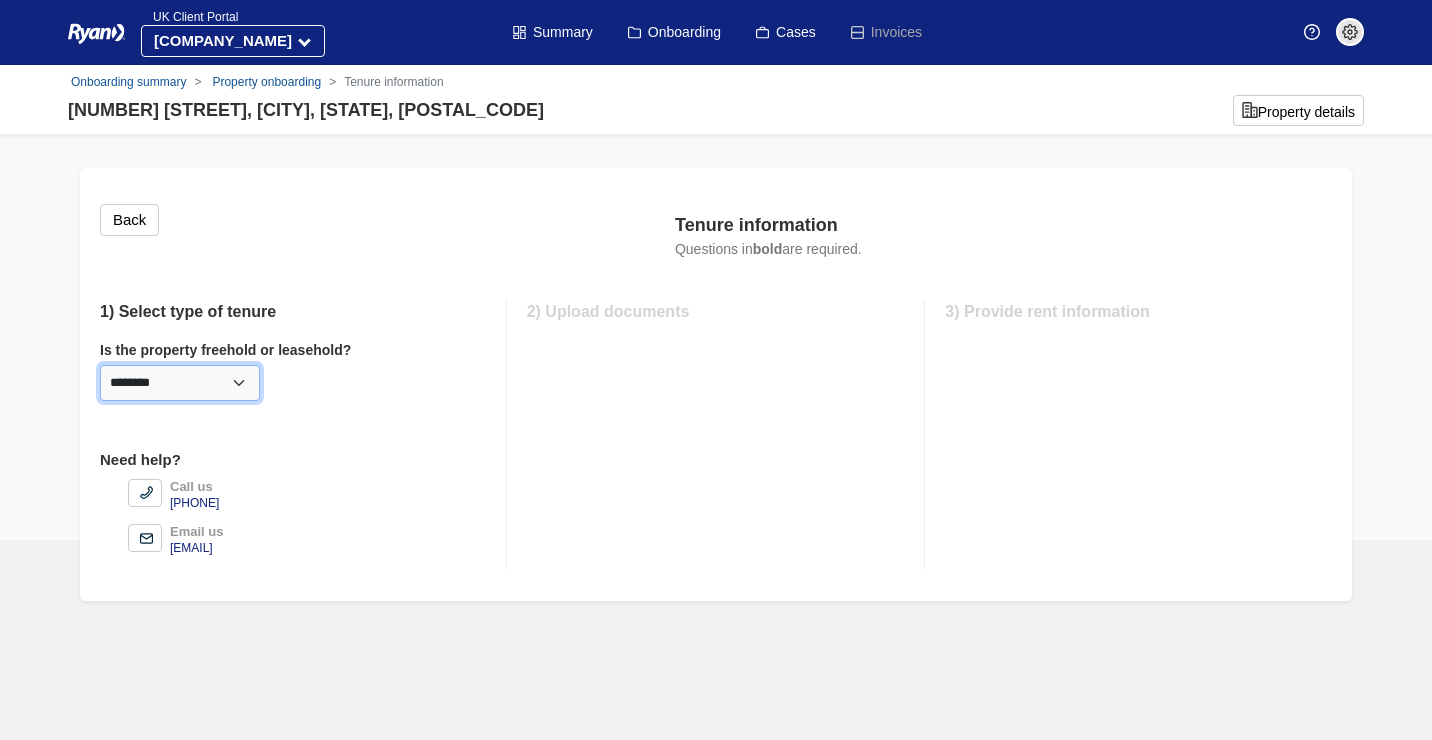 click on "********* ***** ********" at bounding box center [180, 383] 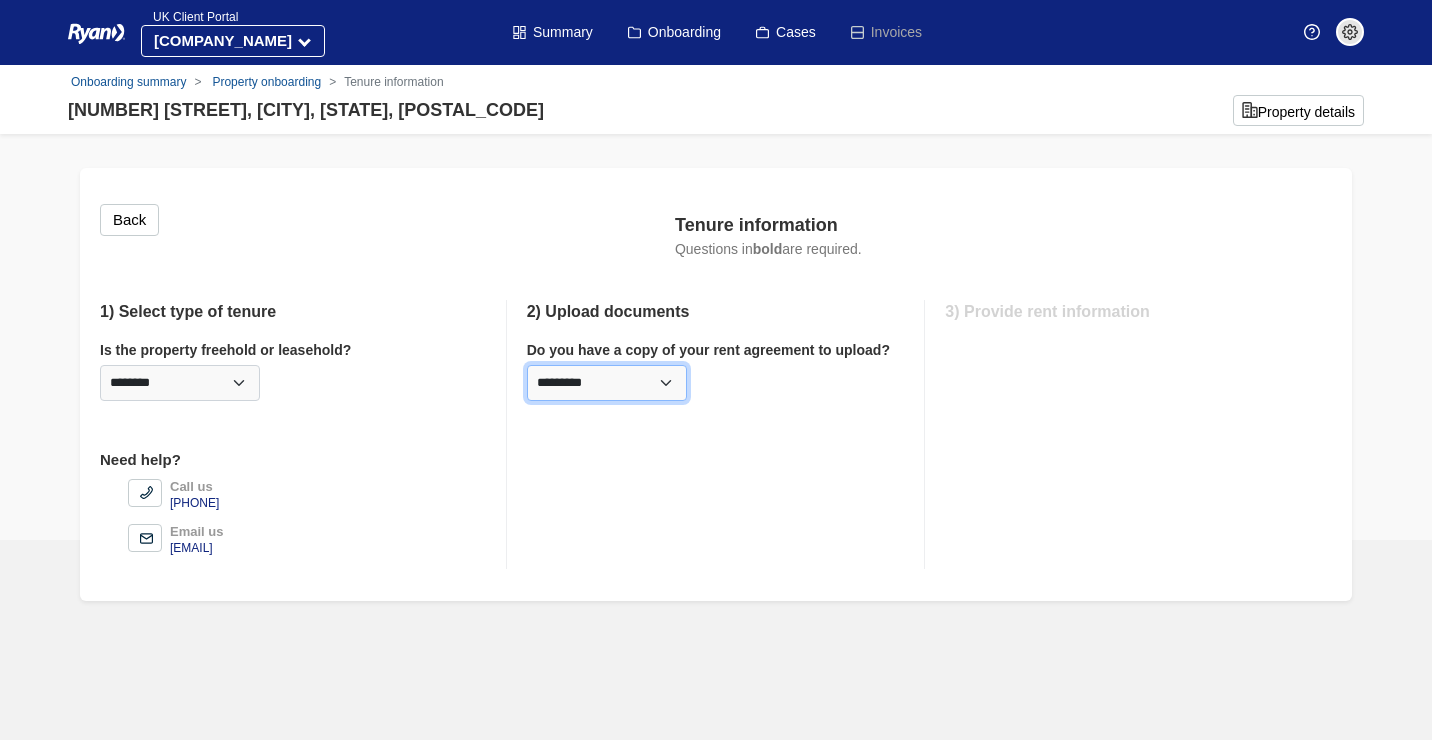 click on "********* *** **" at bounding box center (607, 383) 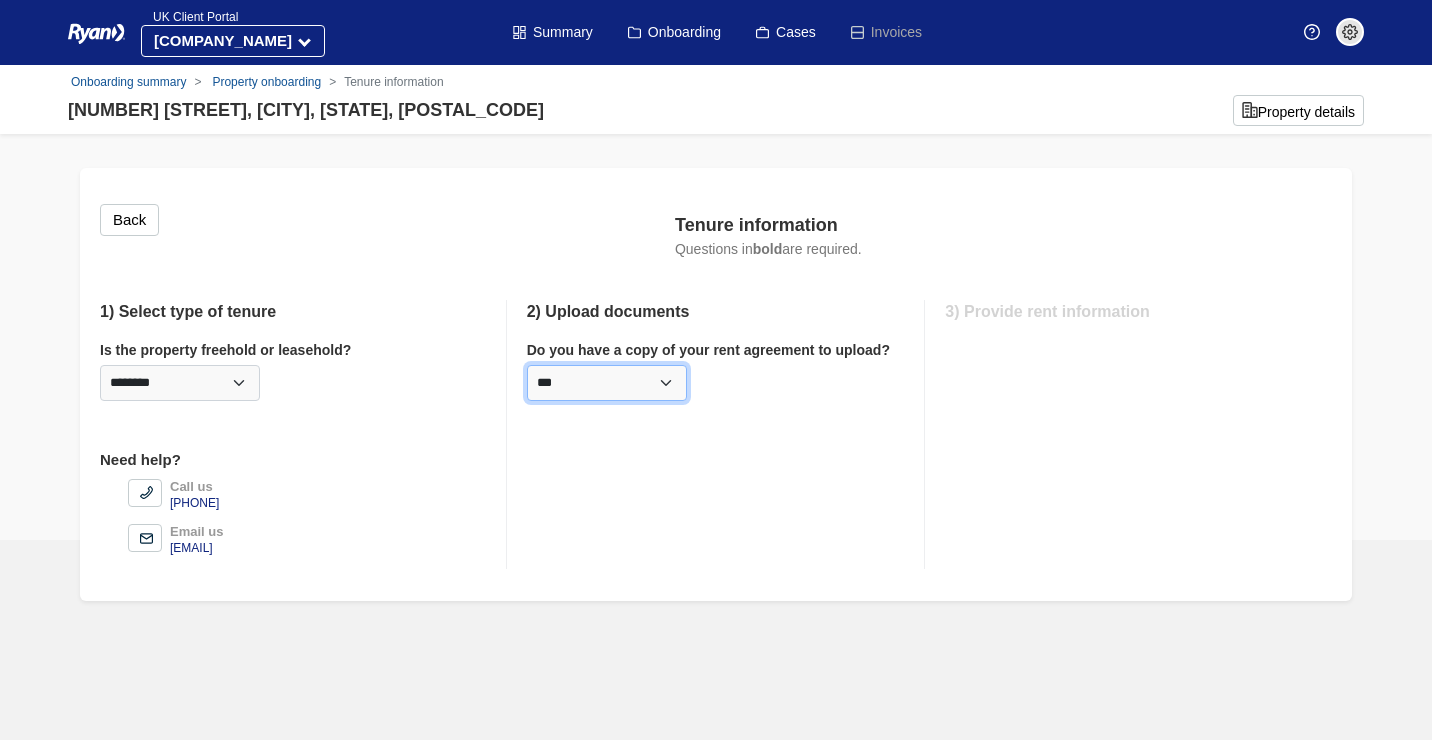click on "********* *** **" at bounding box center [607, 383] 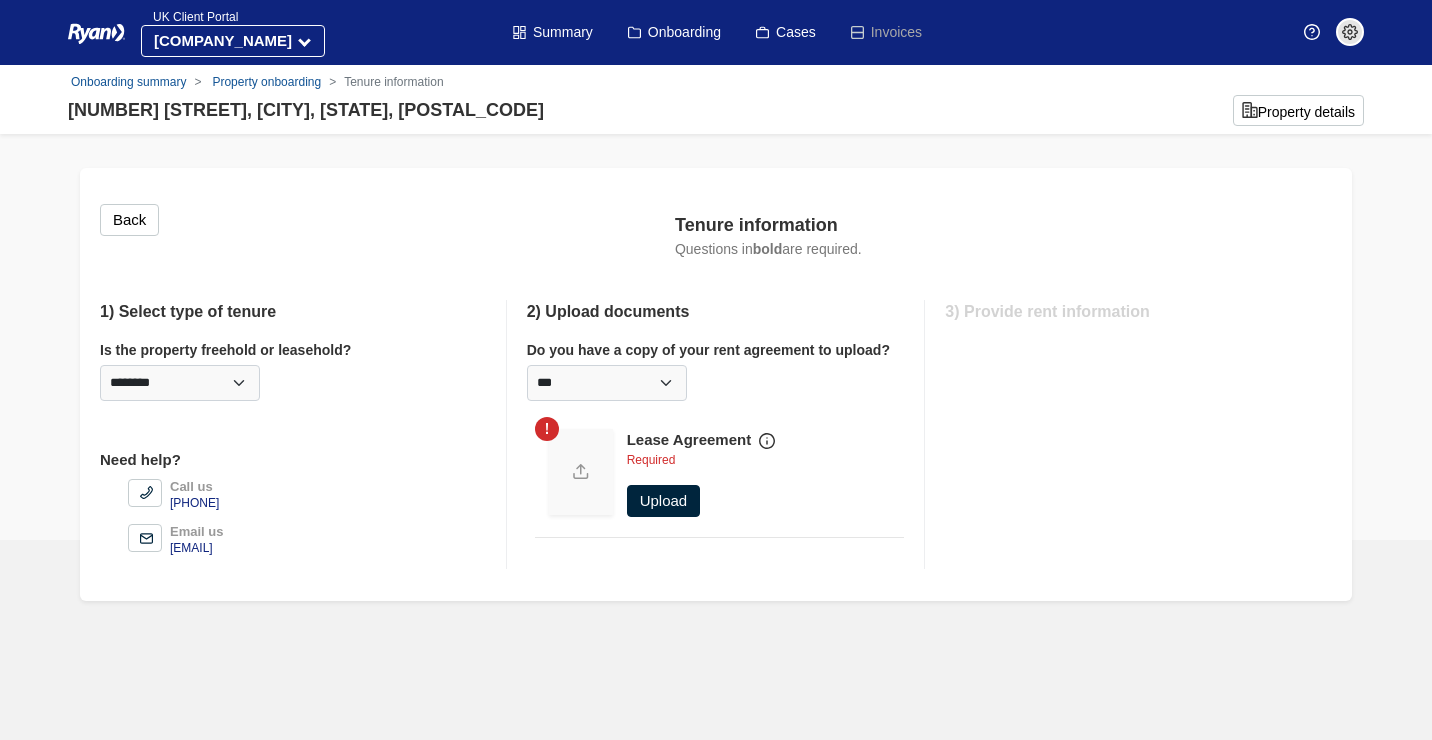 click on "Lease Agreement
Required
Upload" at bounding box center [720, 478] 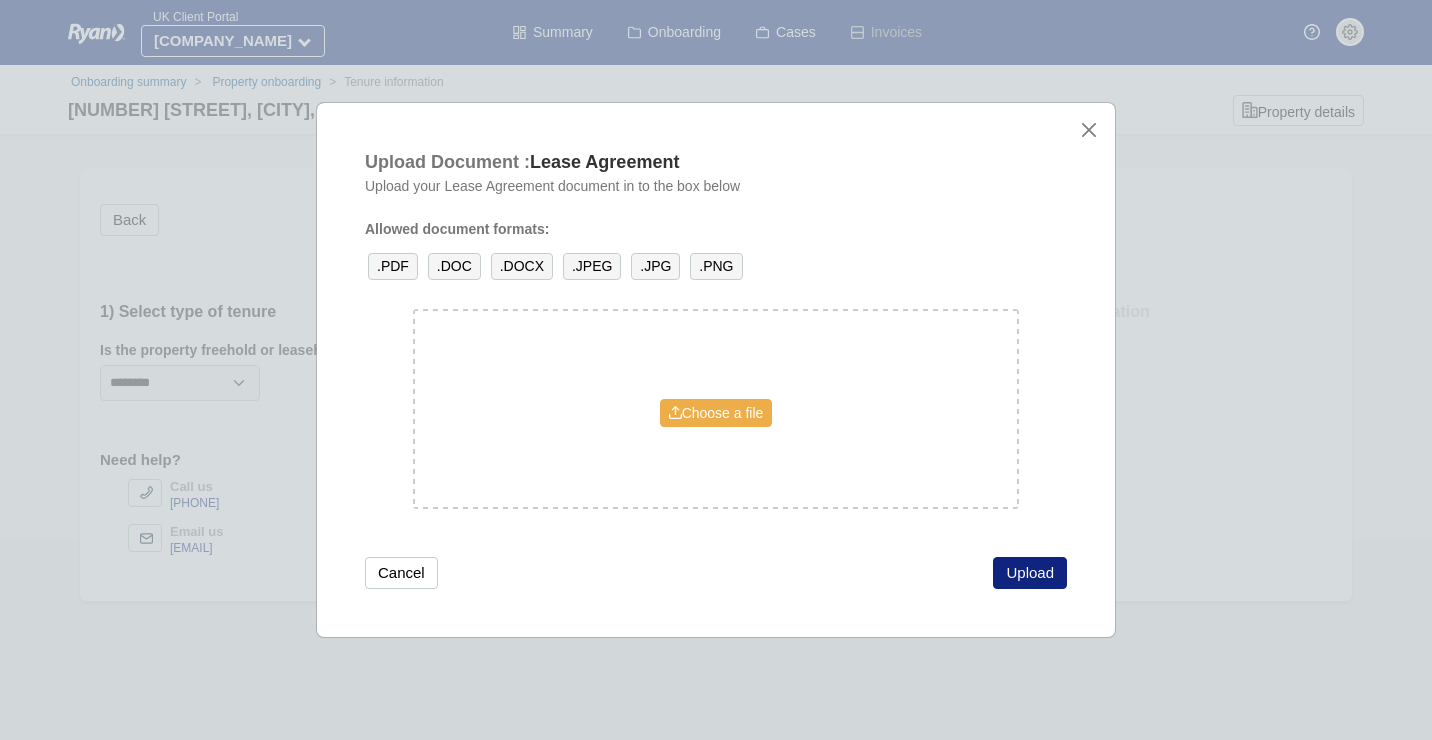 click on "Choose a file" at bounding box center (716, 413) 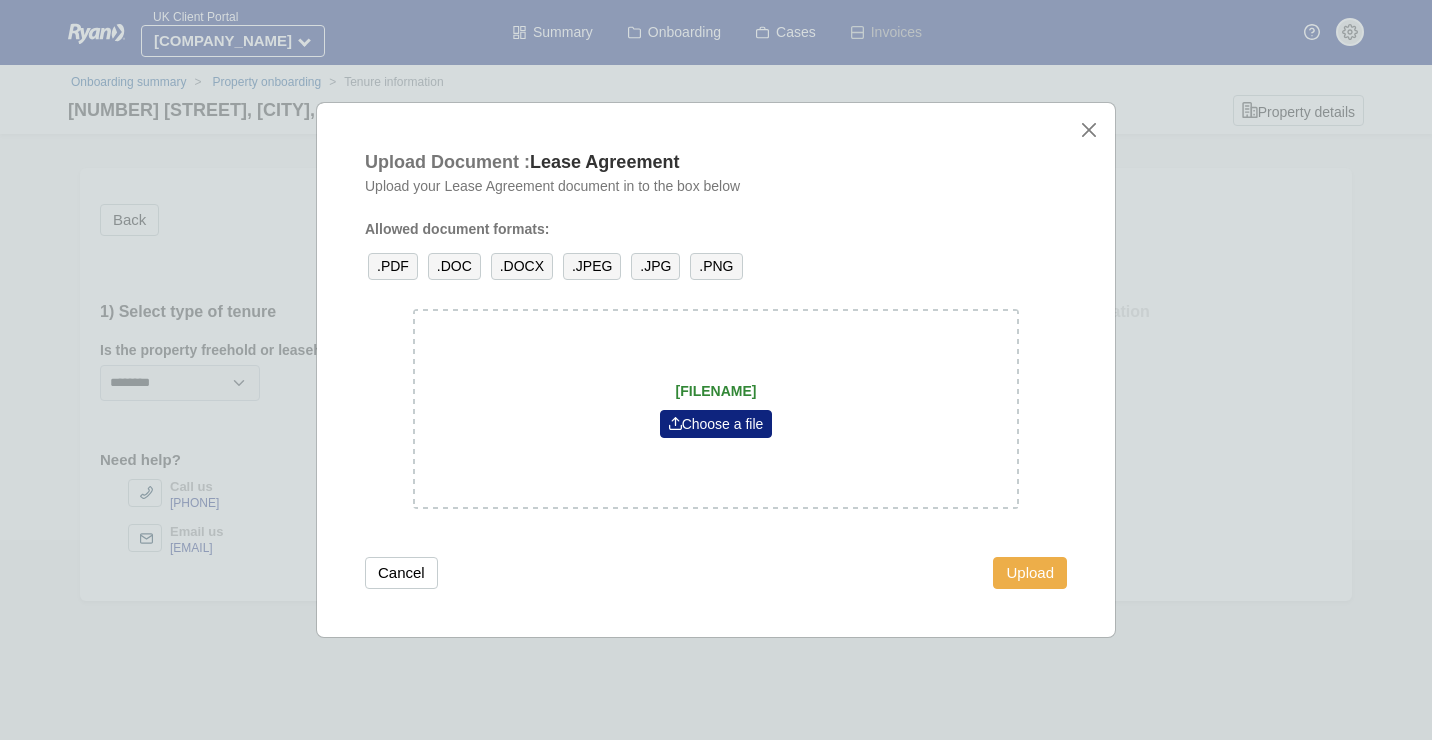 click on "Upload" at bounding box center [1030, 573] 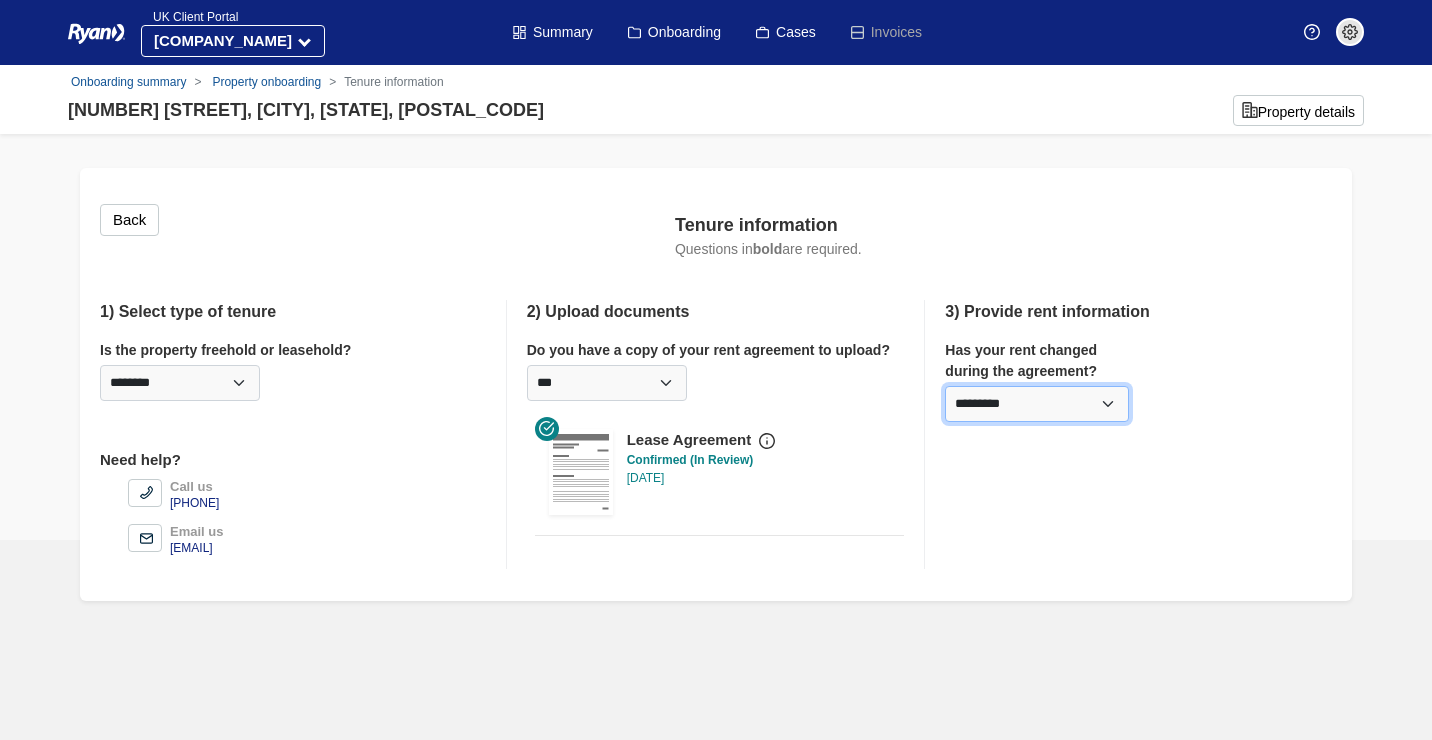 click on "********* *** **" at bounding box center [1036, 404] 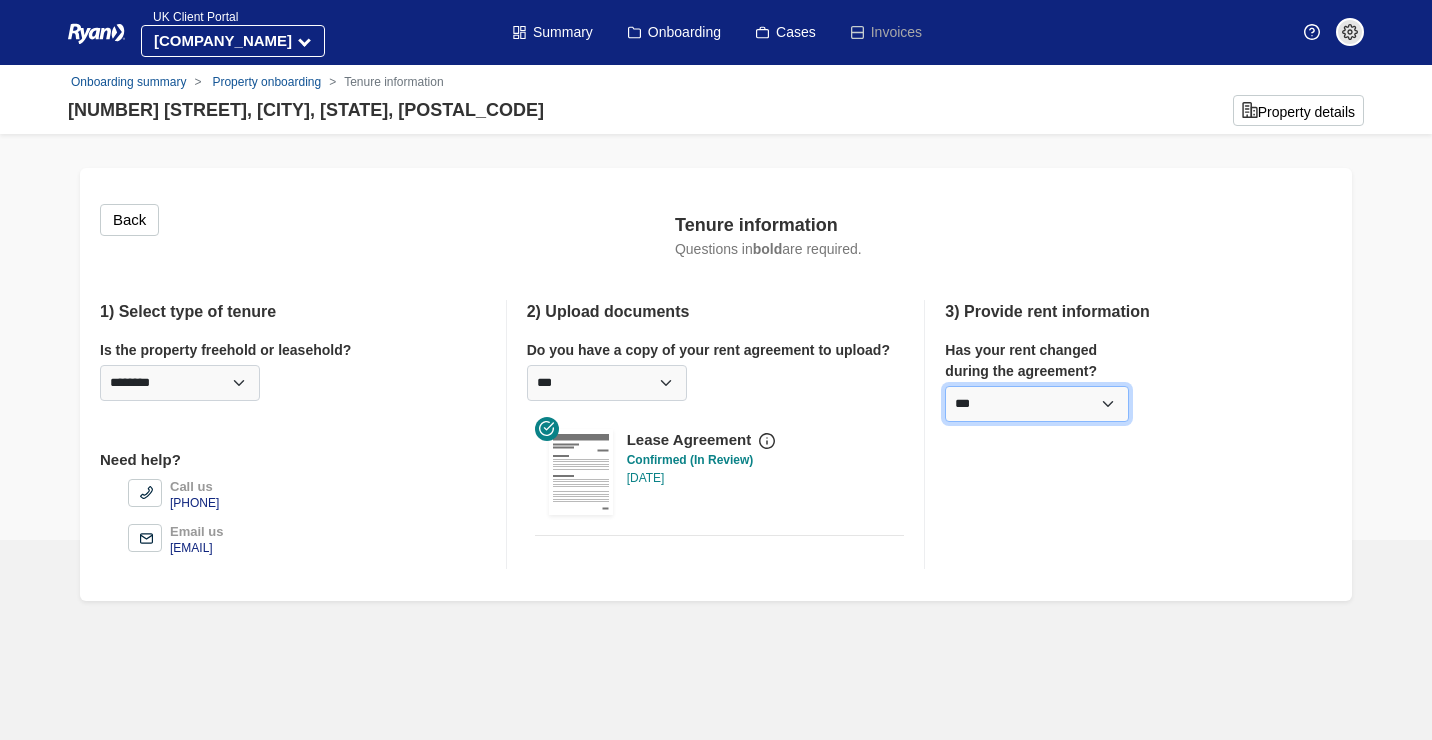 click on "********* *** **" at bounding box center [1036, 404] 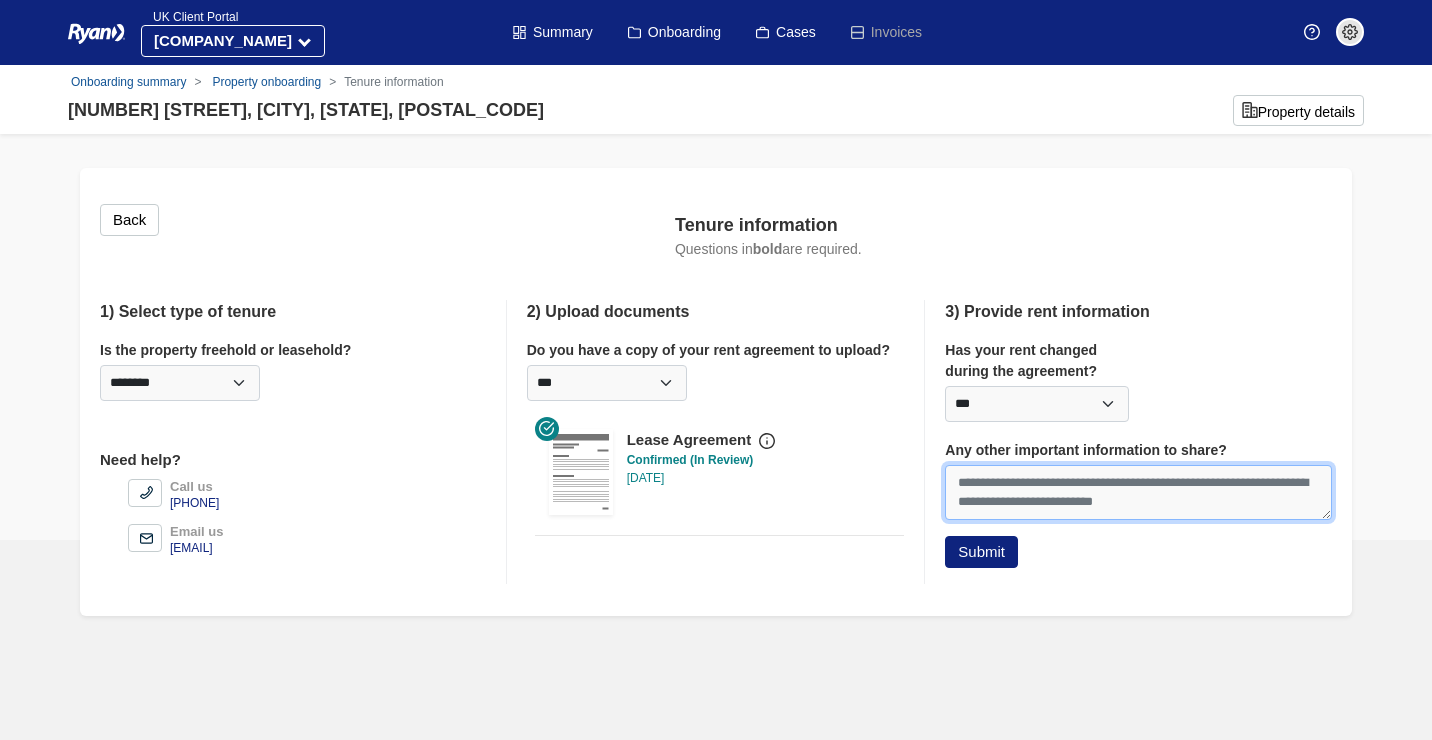 click on "Any other important information to share?" at bounding box center (1138, 492) 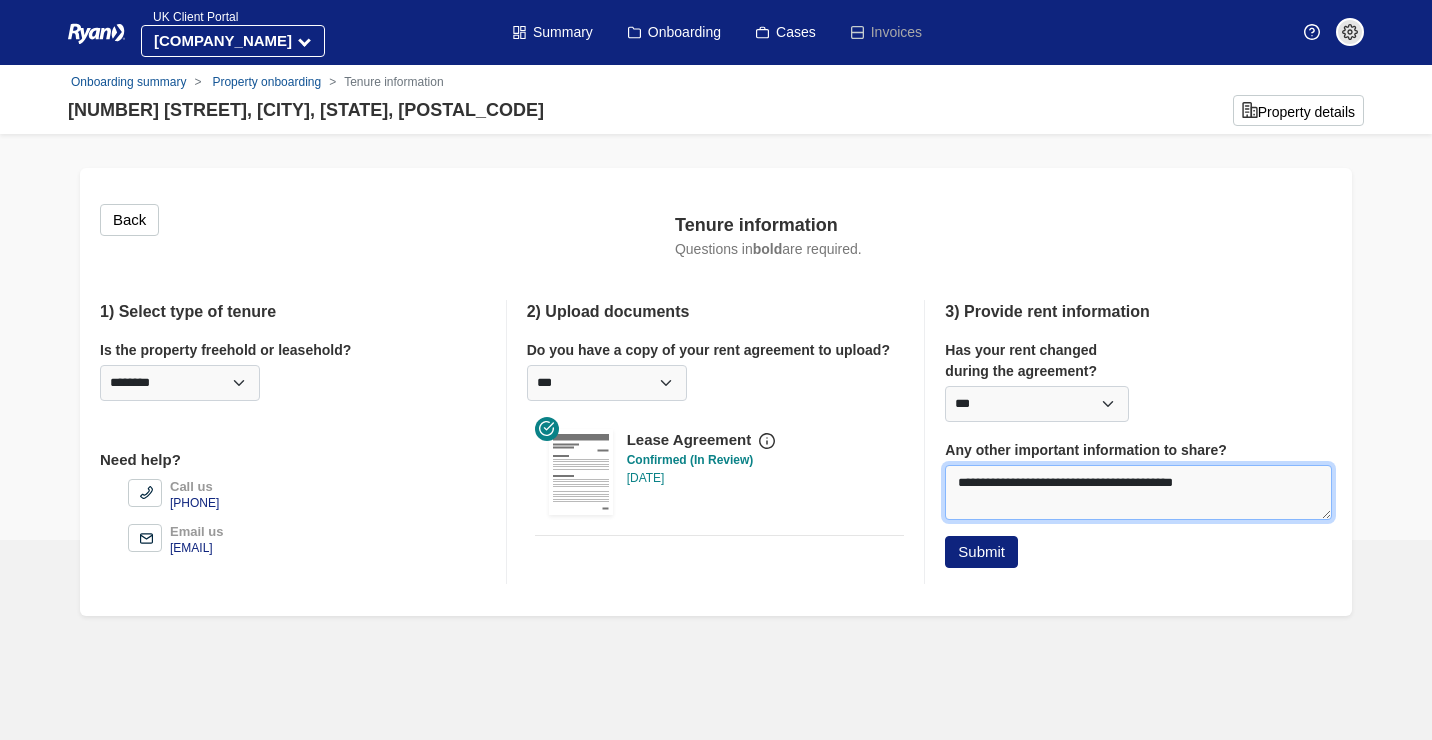 click on "**********" at bounding box center (1138, 492) 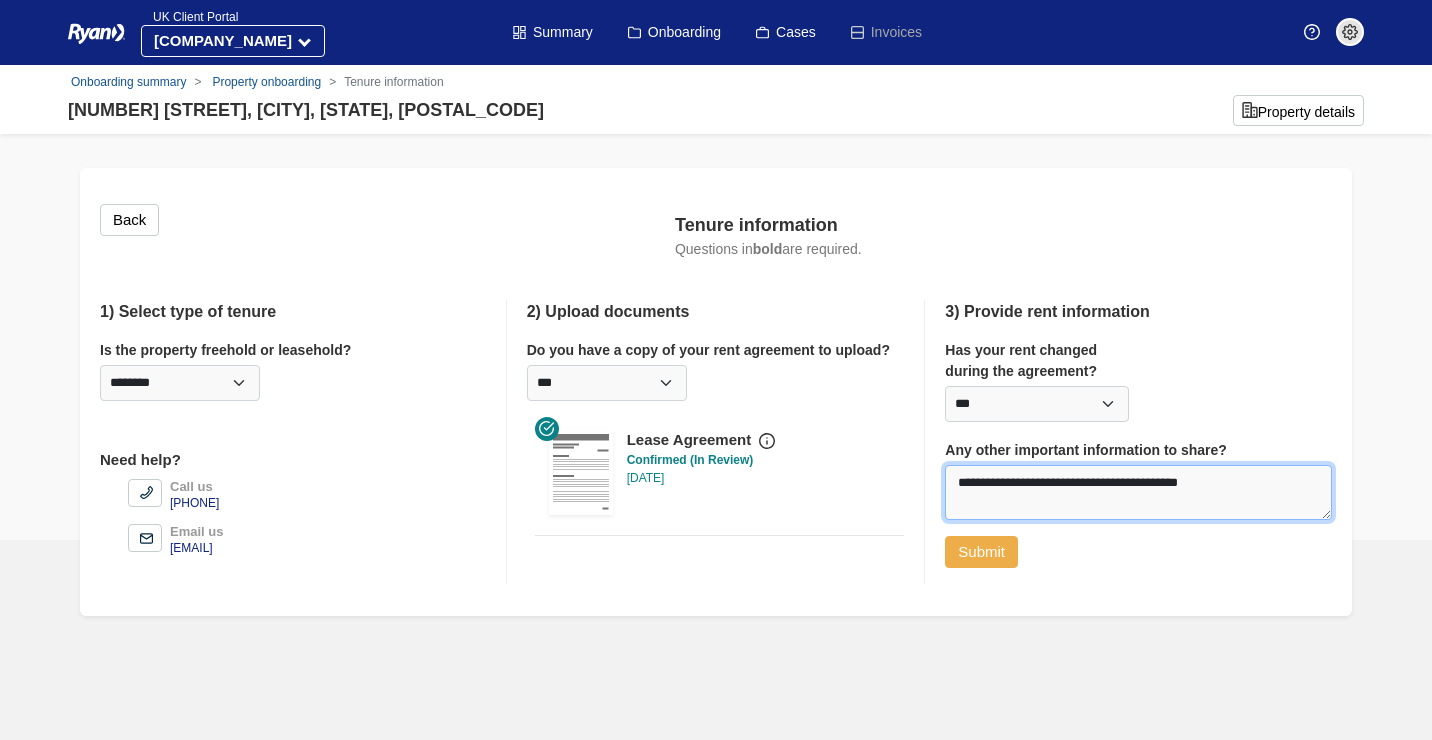 type on "**********" 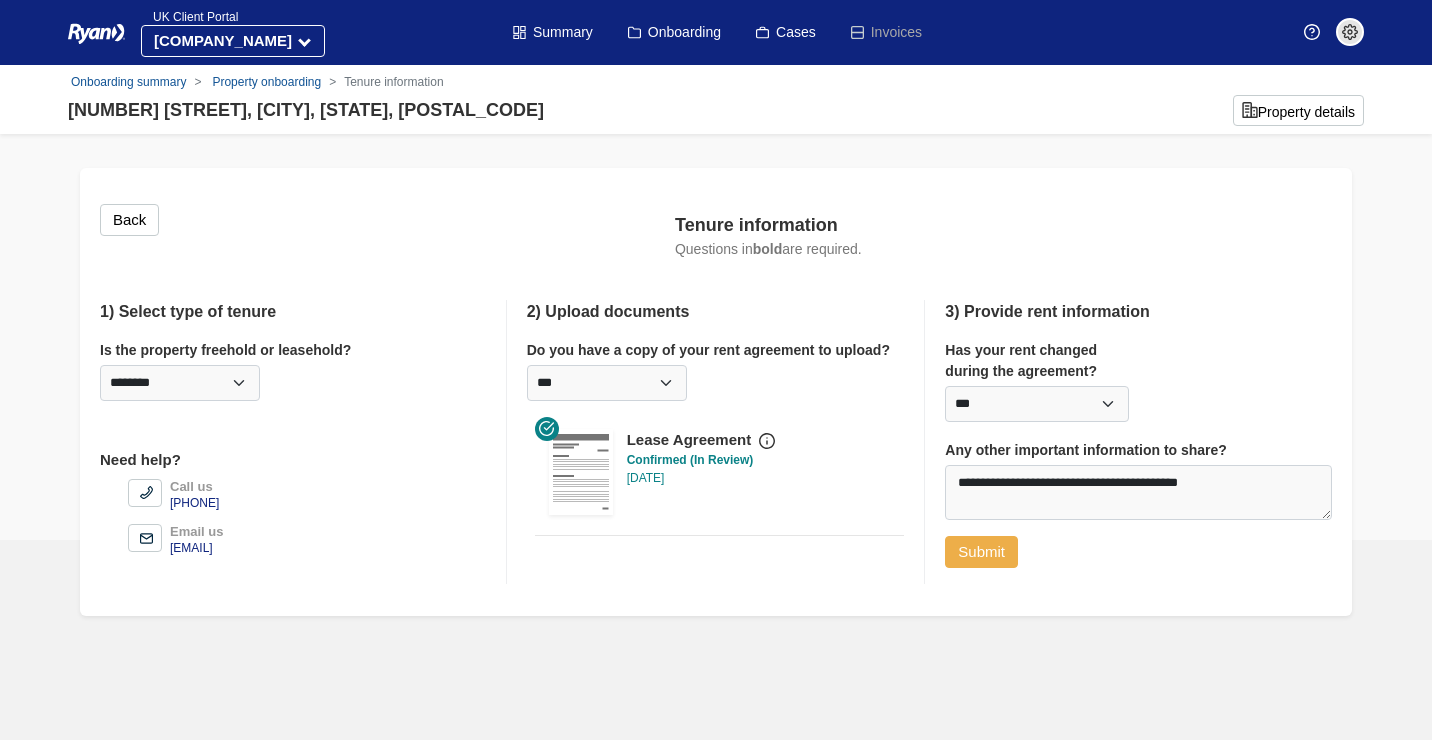 click on "Submit" at bounding box center [981, 552] 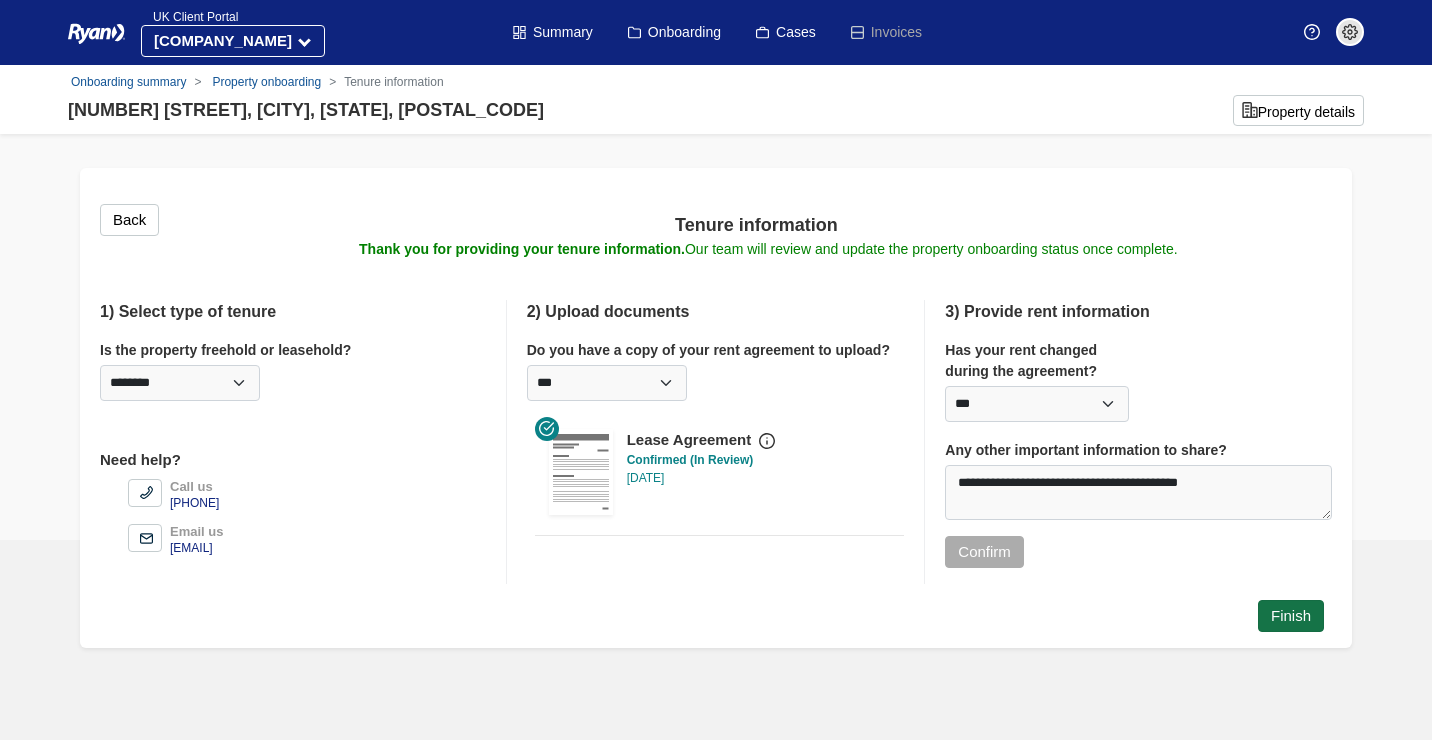 click on "Finish" at bounding box center [1291, 616] 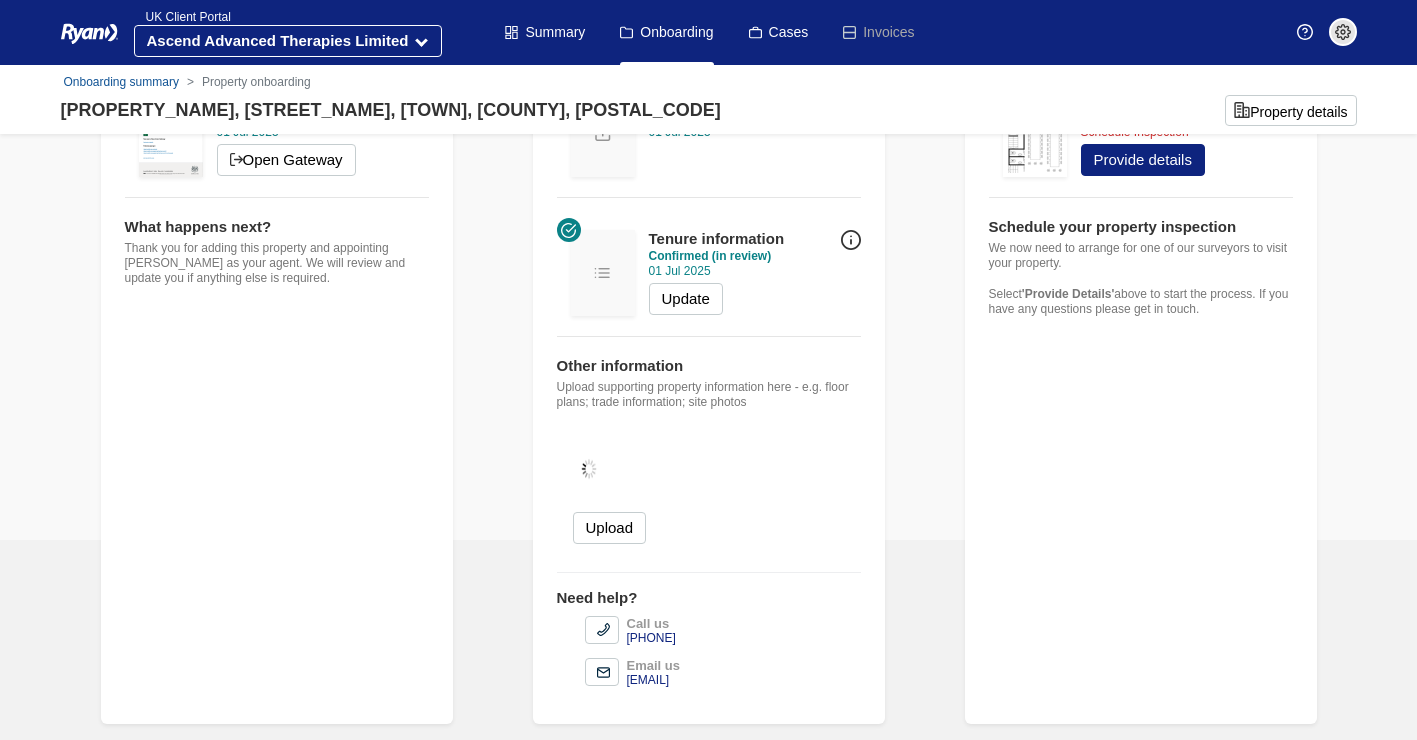 scroll, scrollTop: 0, scrollLeft: 0, axis: both 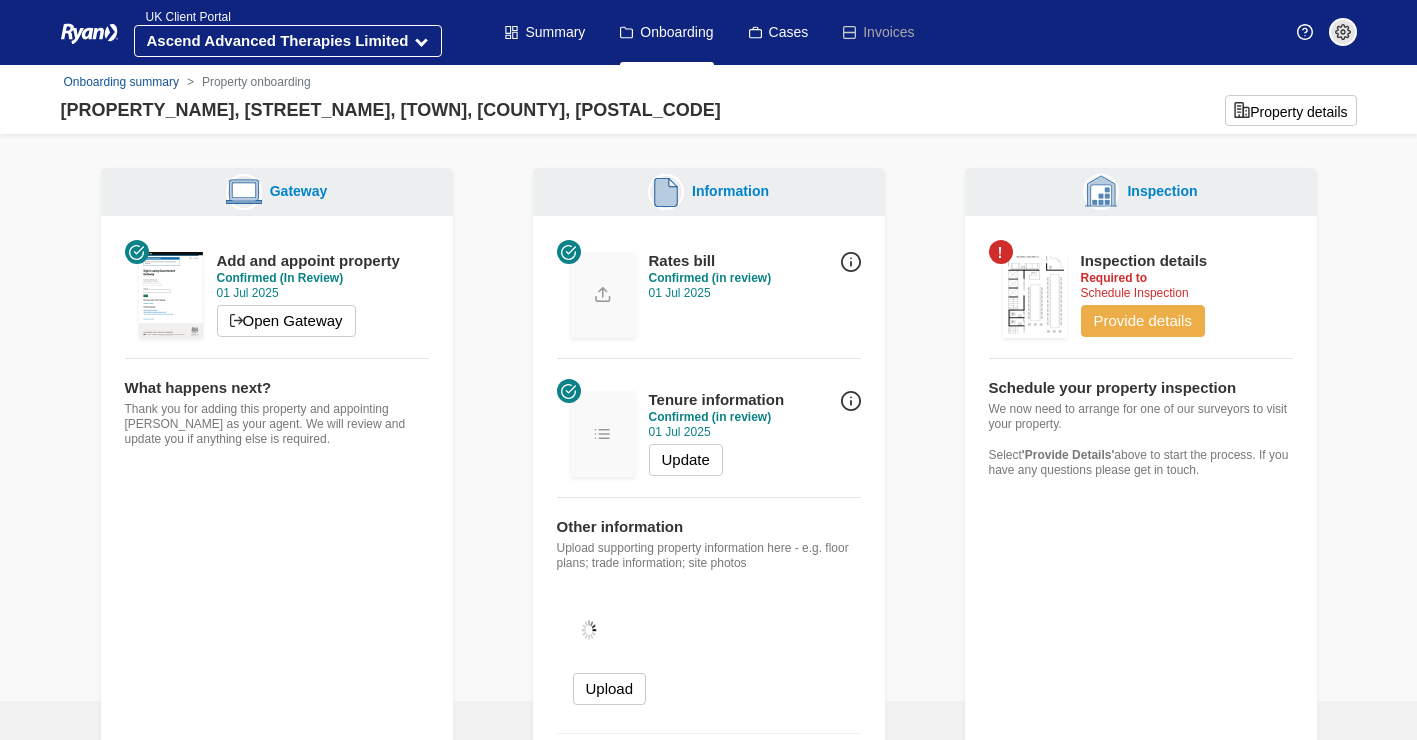click on "Provide details" at bounding box center (1143, 321) 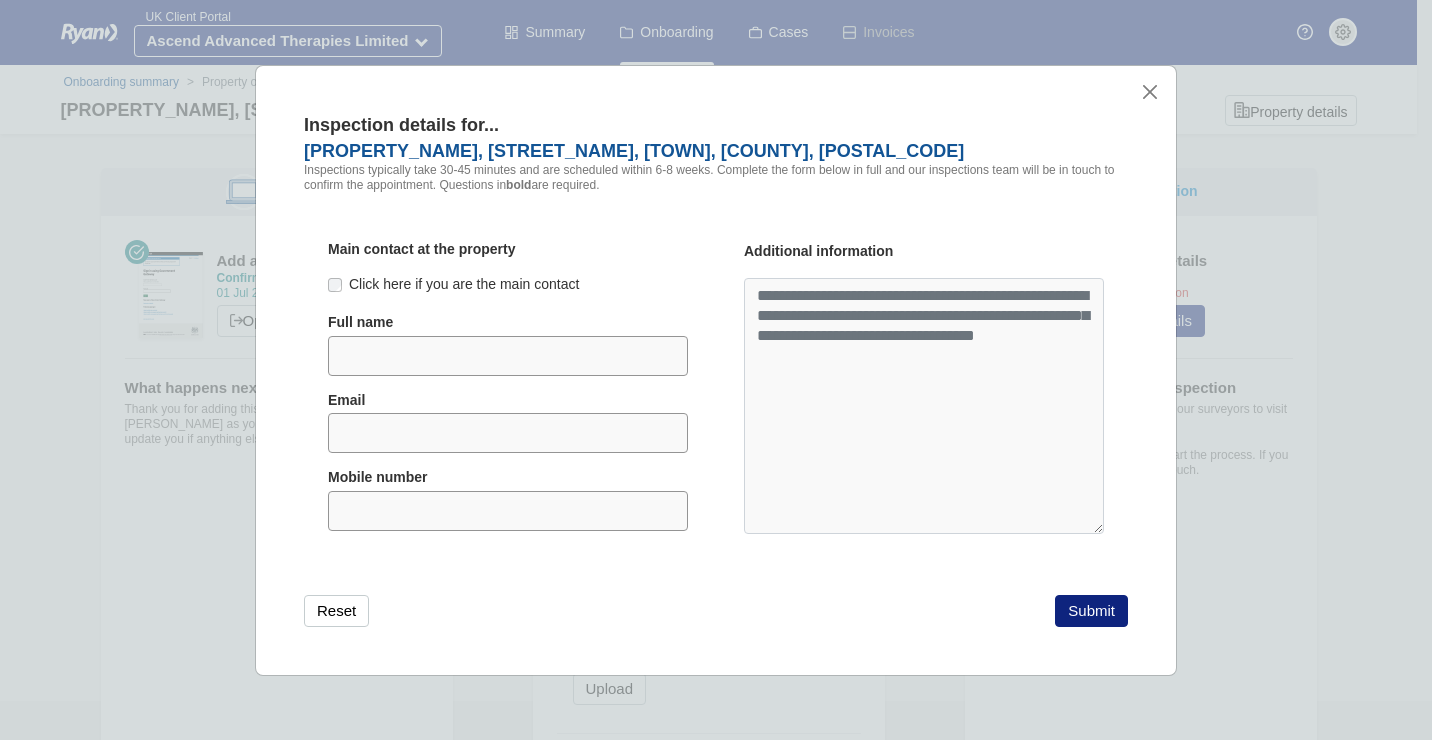 click on "Click here if you are the main contact" at bounding box center [464, 284] 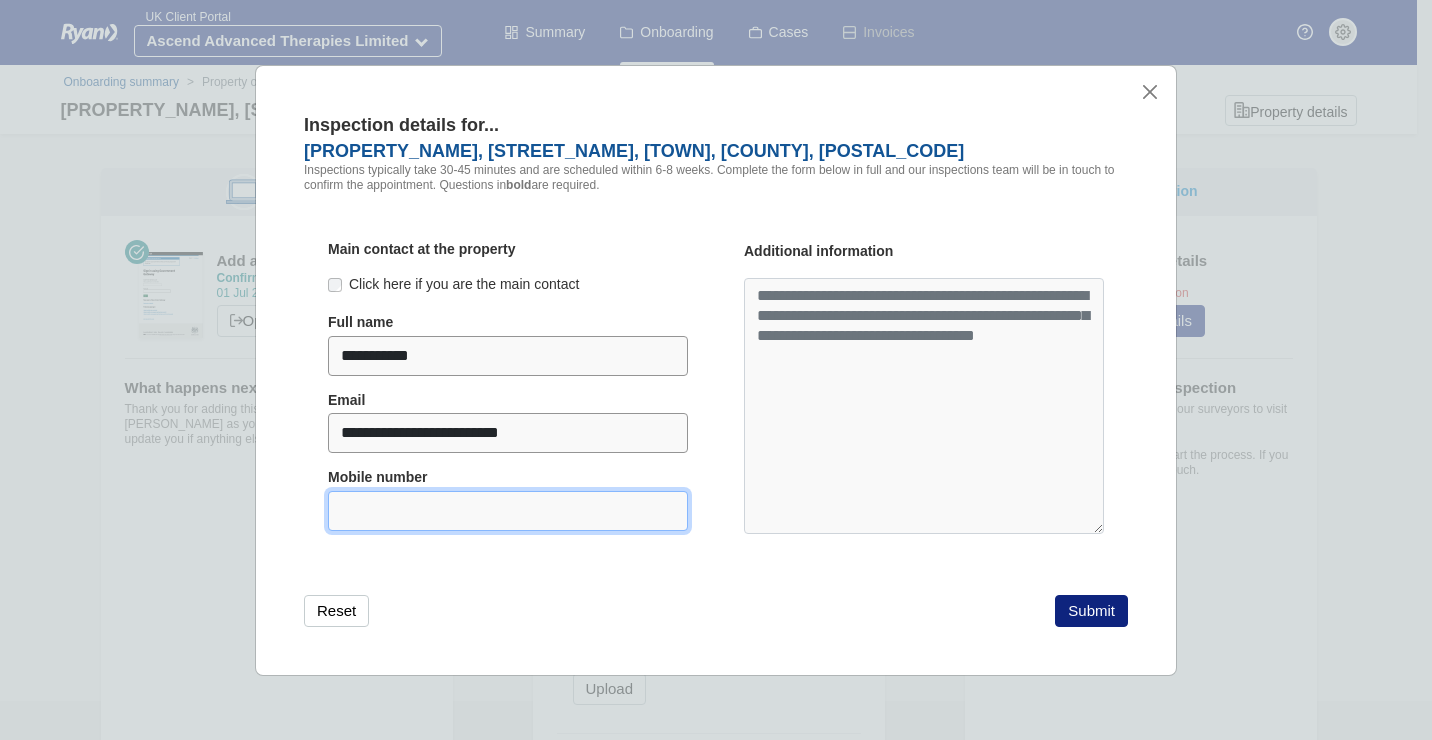 click at bounding box center (508, 511) 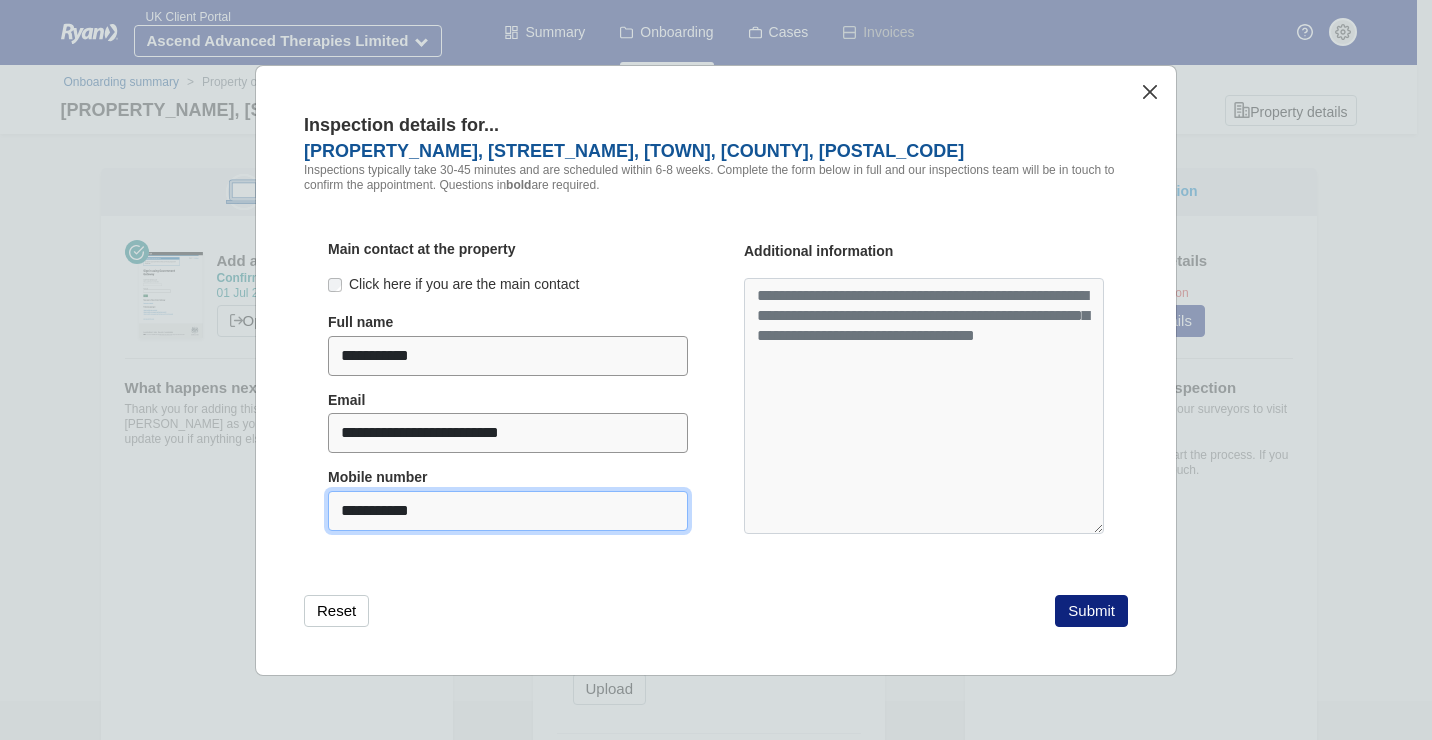 type on "**********" 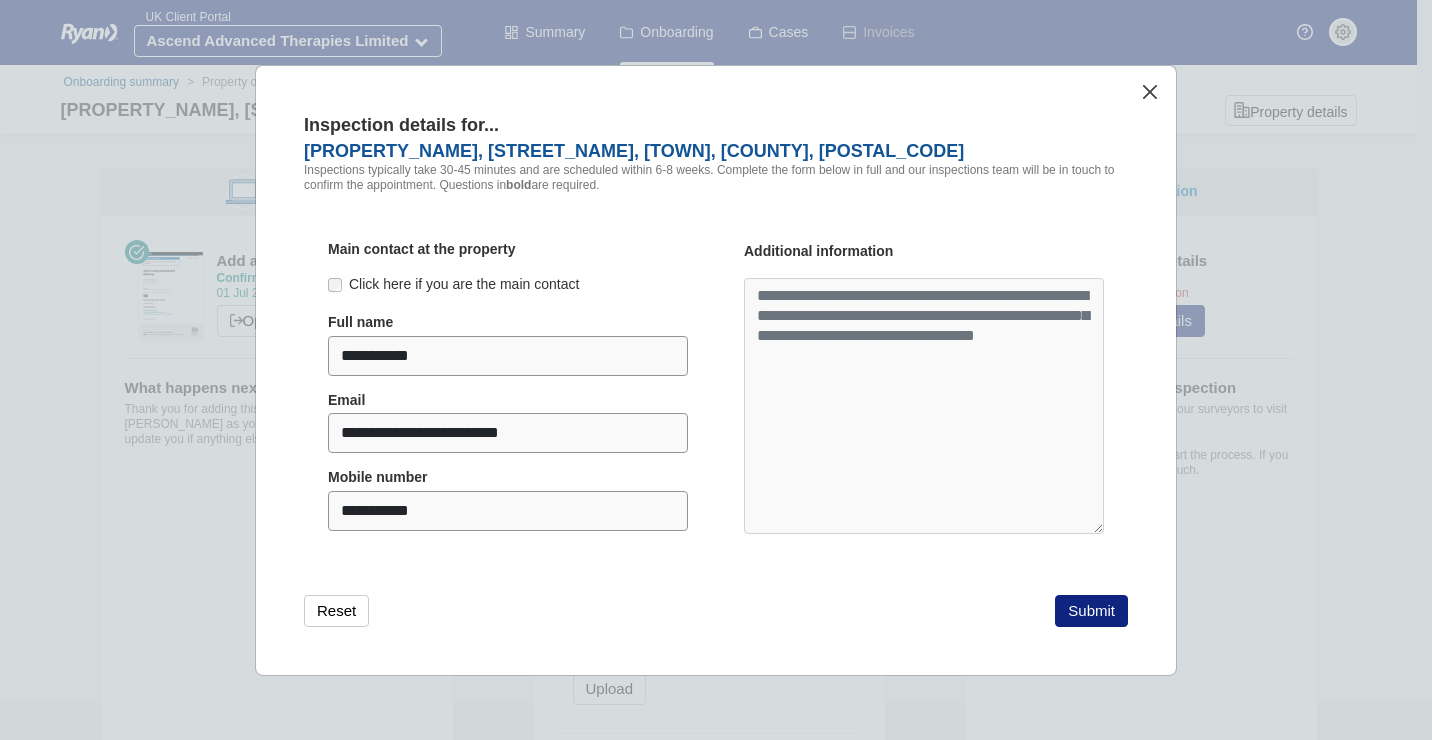 click on "**********" at bounding box center [716, 370] 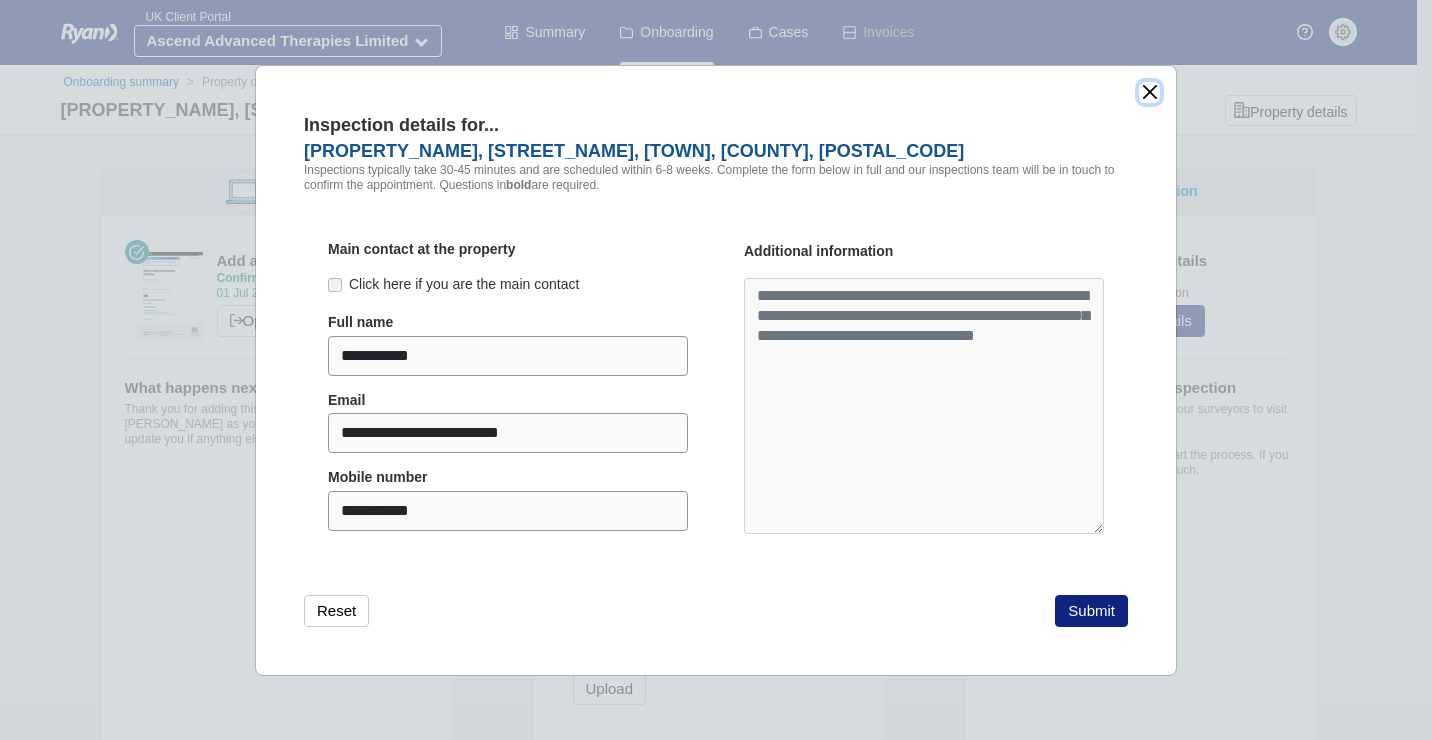 click at bounding box center [1149, 92] 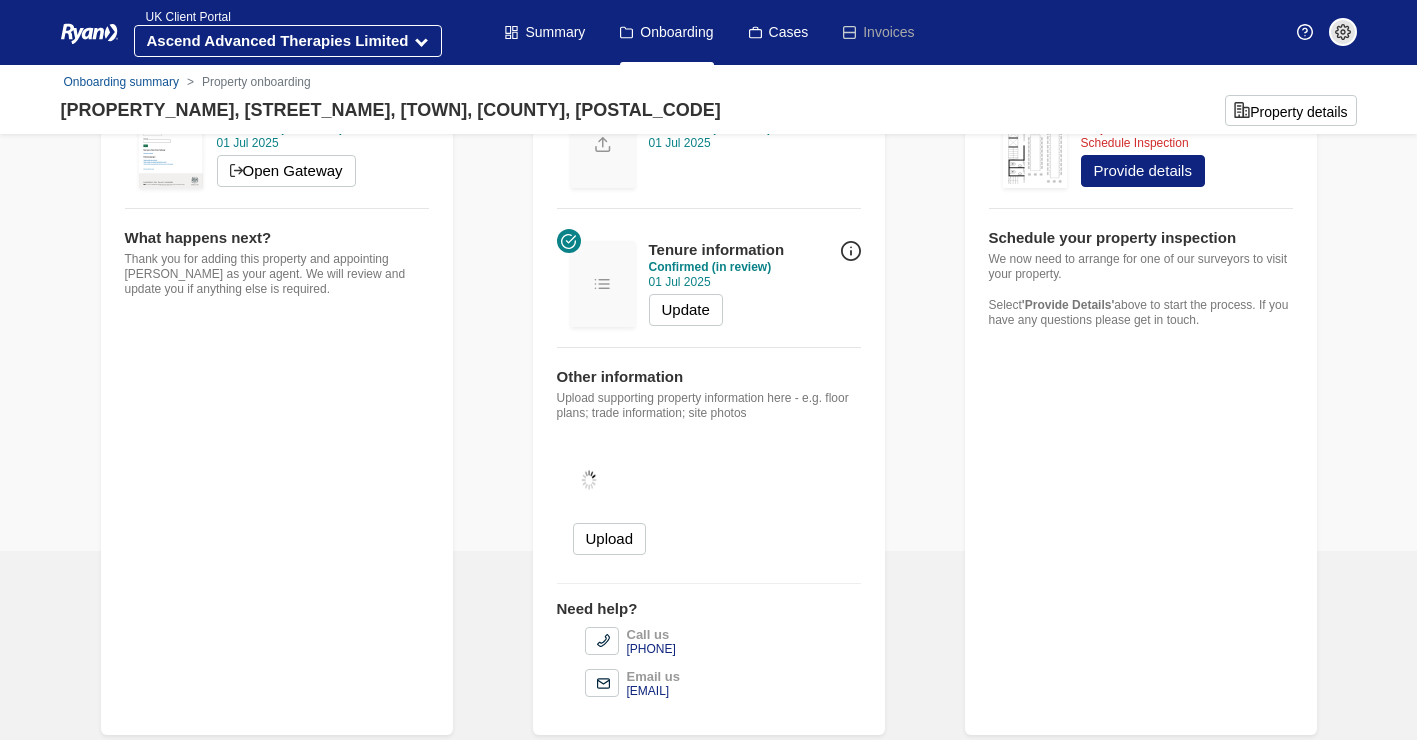 scroll, scrollTop: 161, scrollLeft: 0, axis: vertical 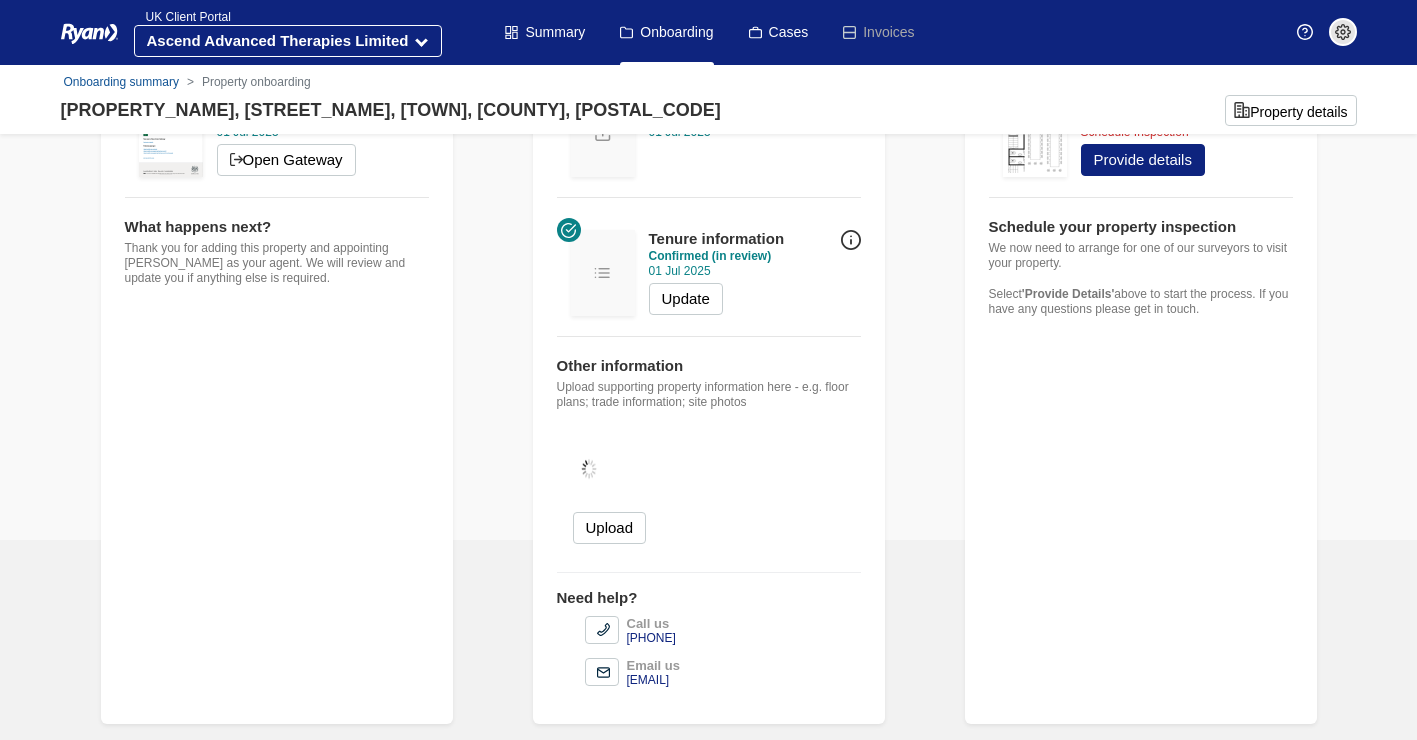 click at bounding box center [709, 469] 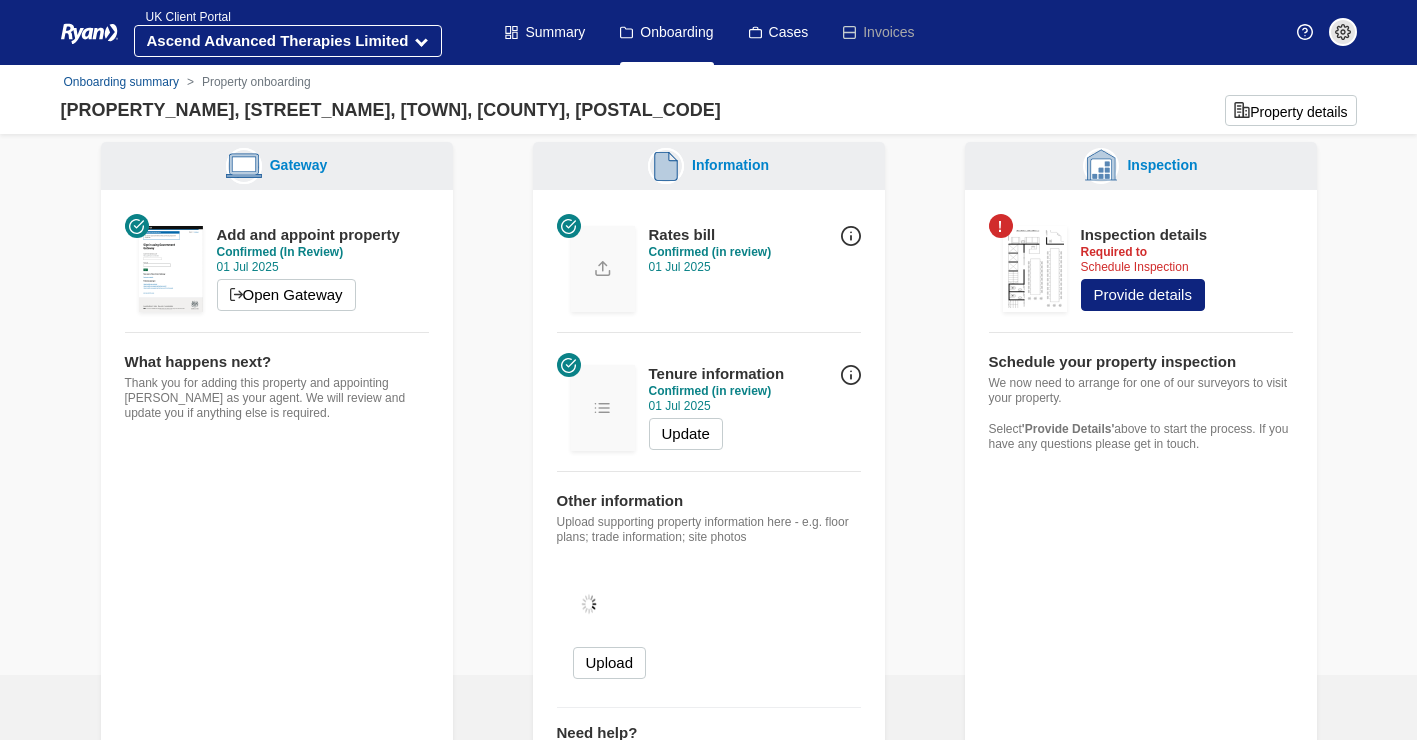 scroll, scrollTop: 0, scrollLeft: 0, axis: both 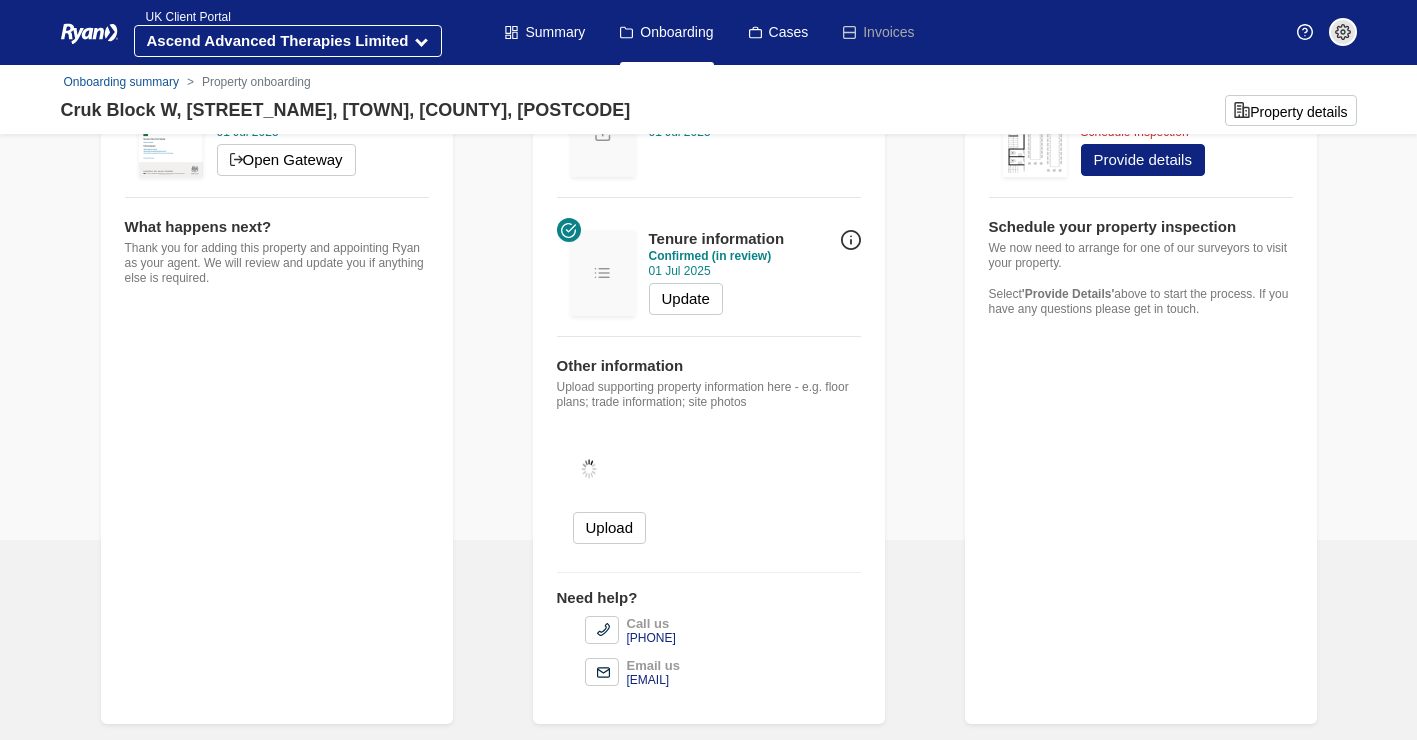 click at bounding box center [589, 469] 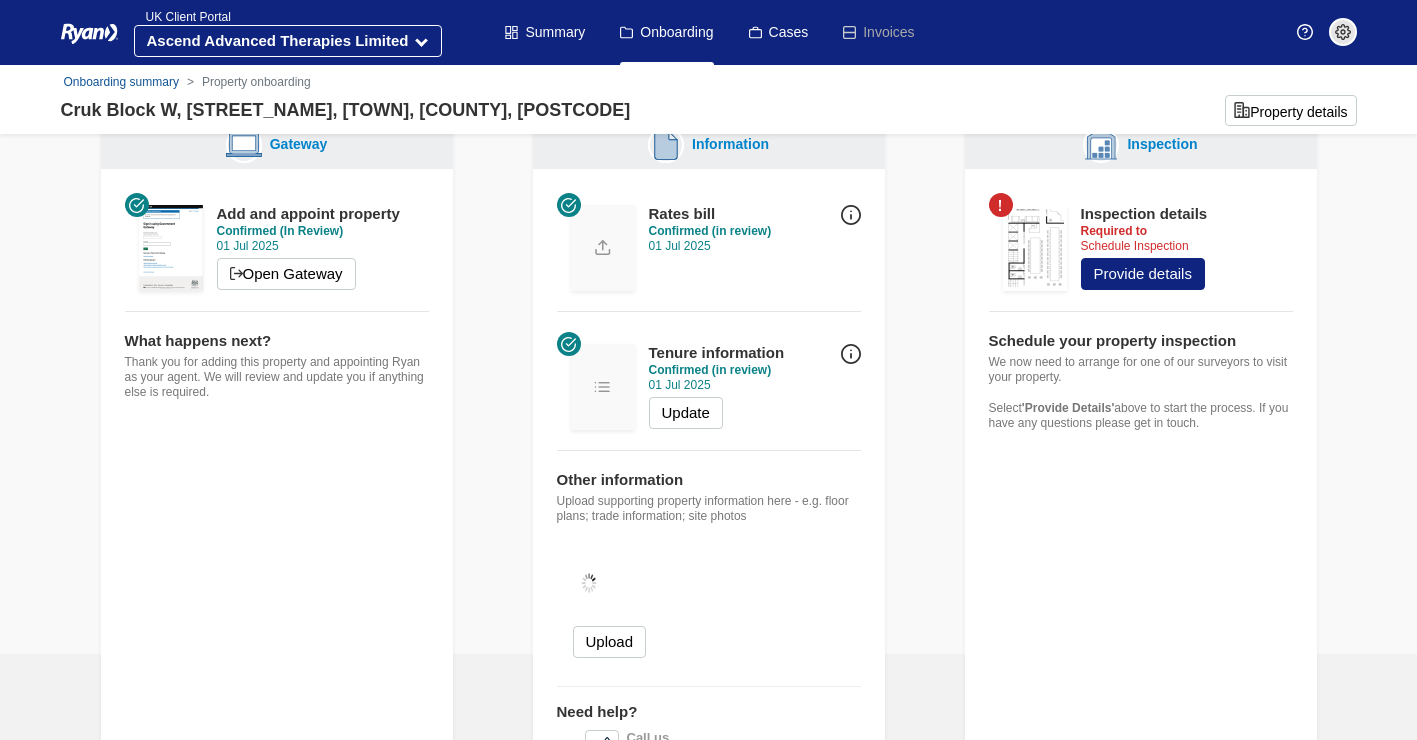 scroll, scrollTop: 0, scrollLeft: 0, axis: both 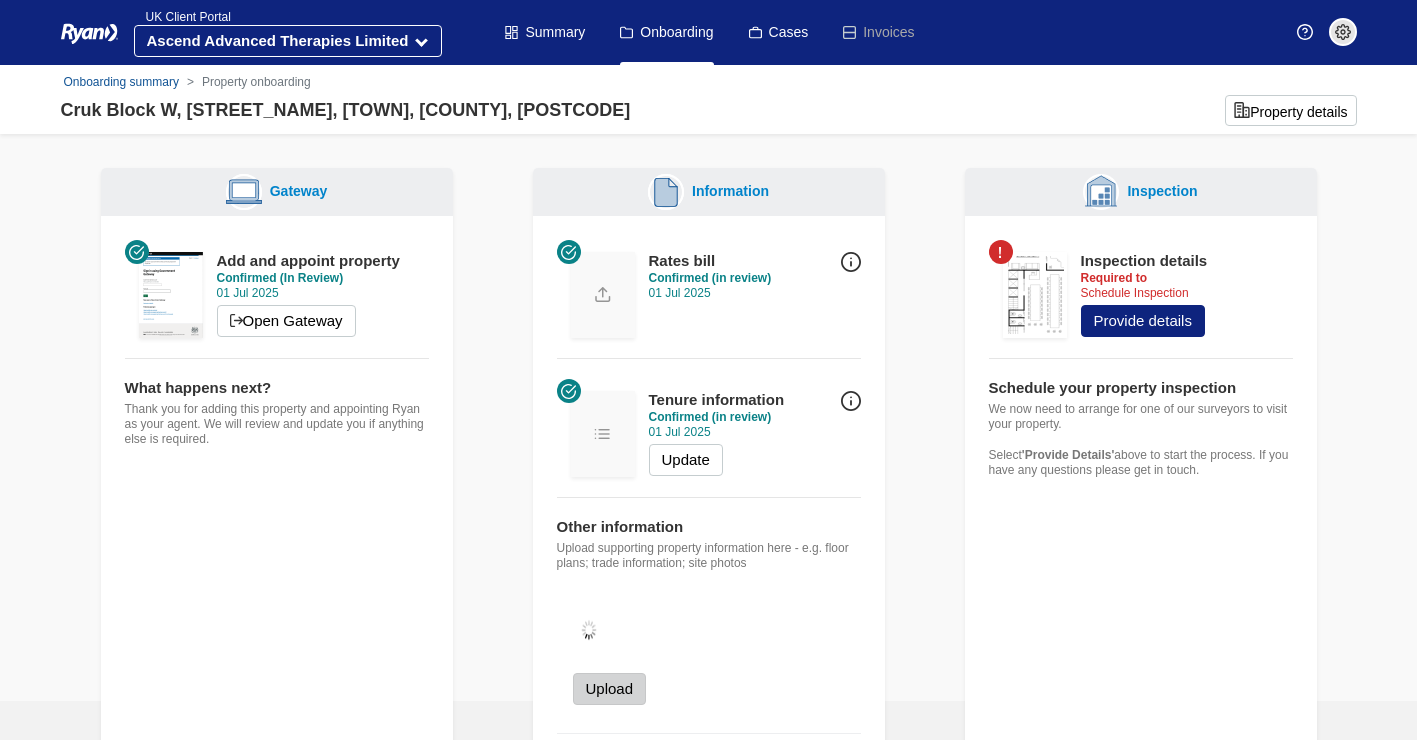 click on "Upload" at bounding box center [610, 689] 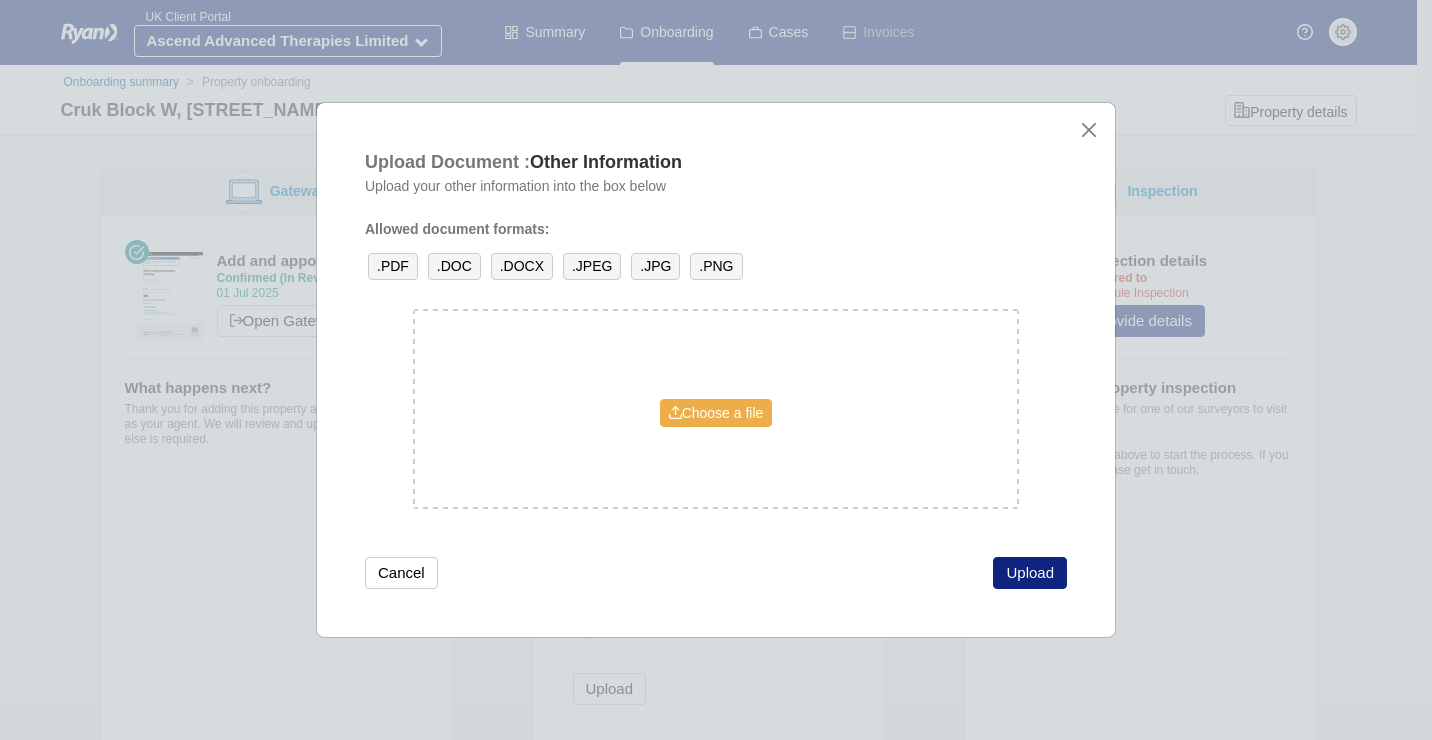 click on "Choose a file" at bounding box center (716, 413) 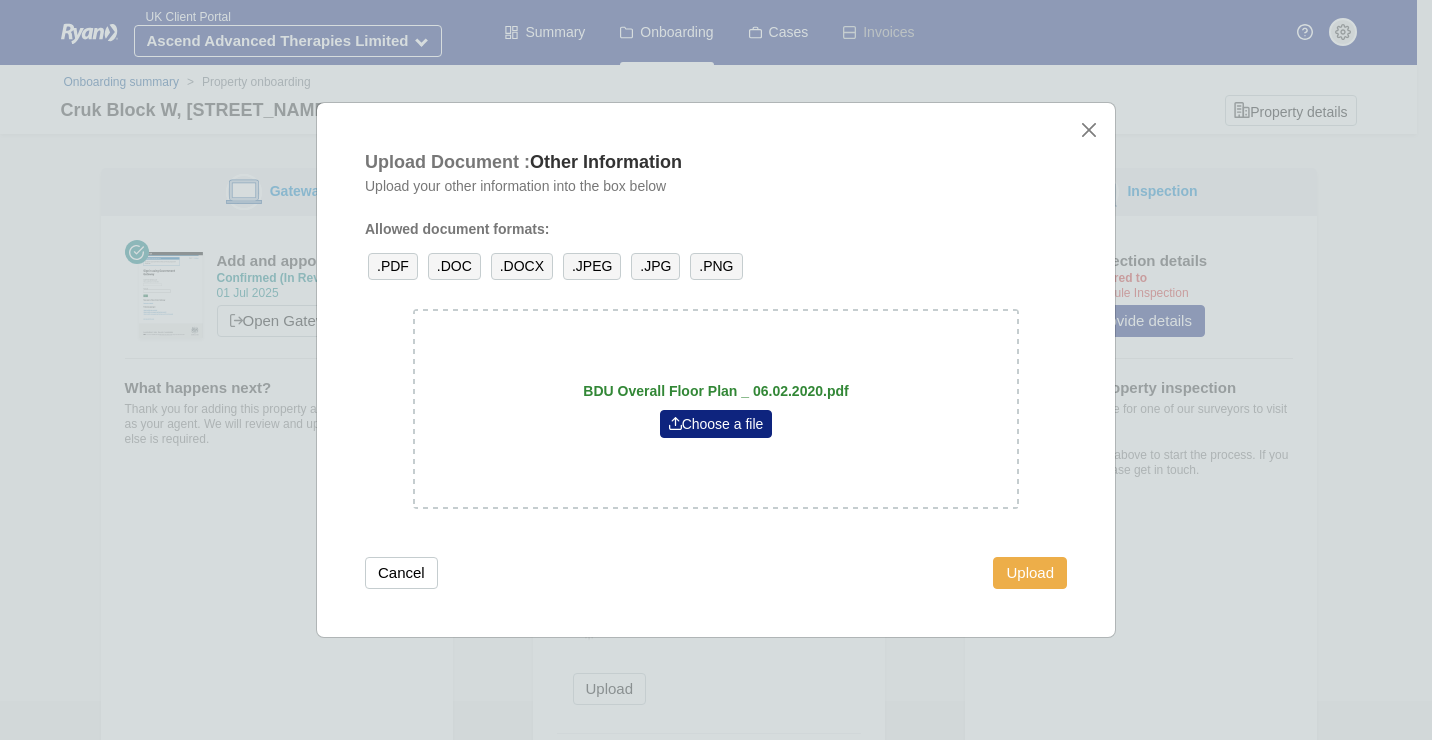 click on "Upload" at bounding box center (1030, 573) 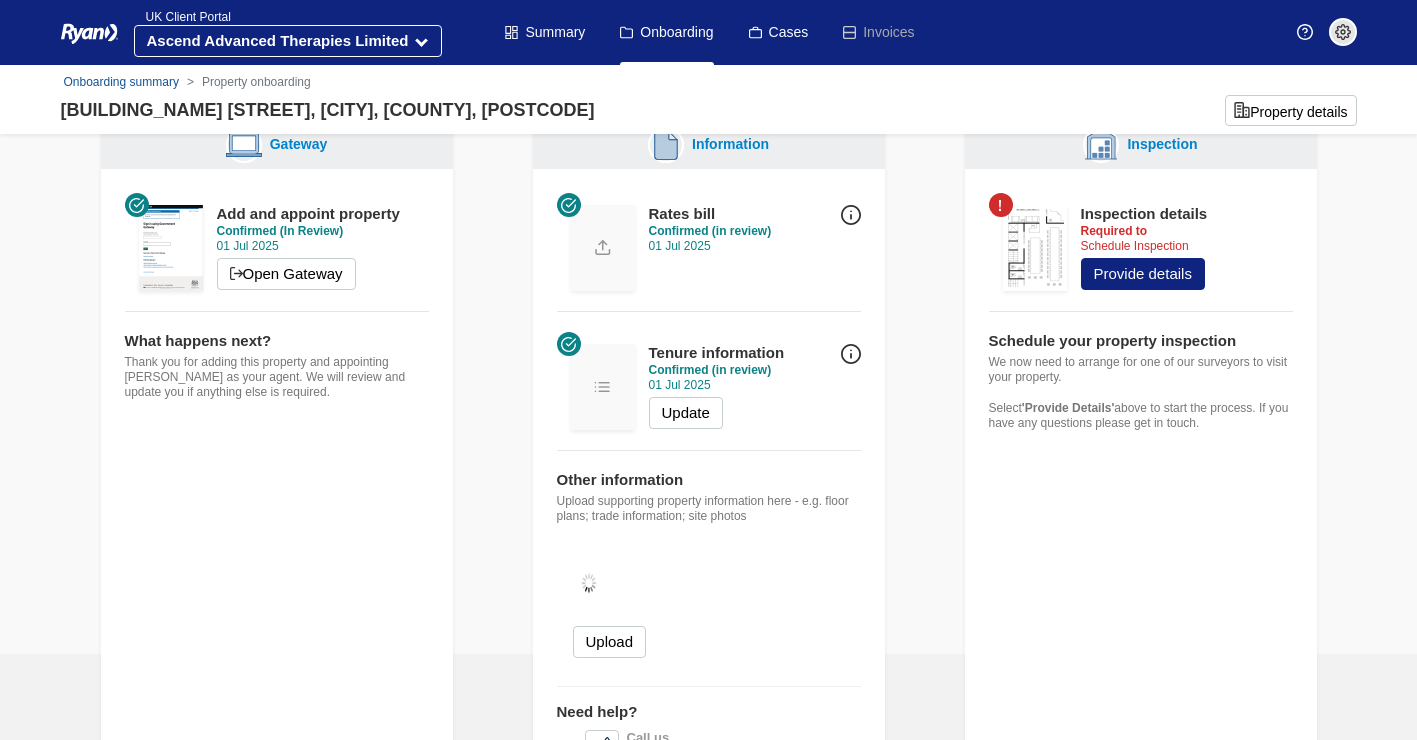 scroll, scrollTop: 0, scrollLeft: 0, axis: both 